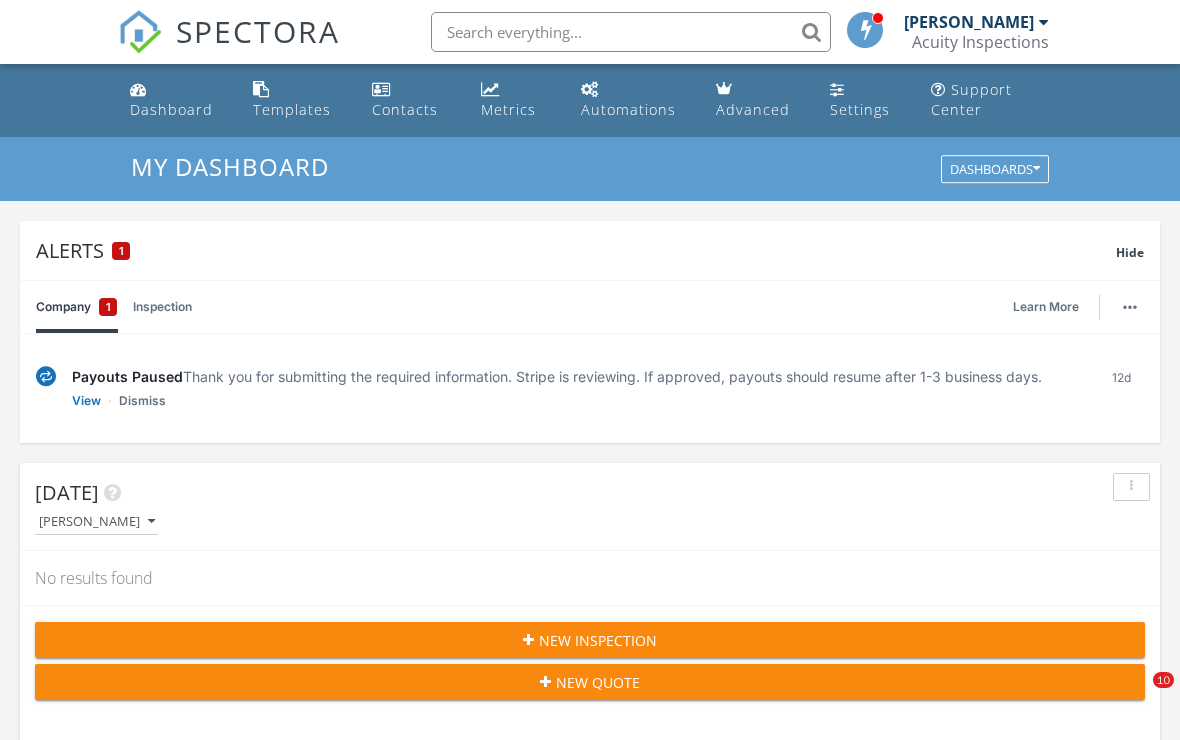 scroll, scrollTop: 2470, scrollLeft: 0, axis: vertical 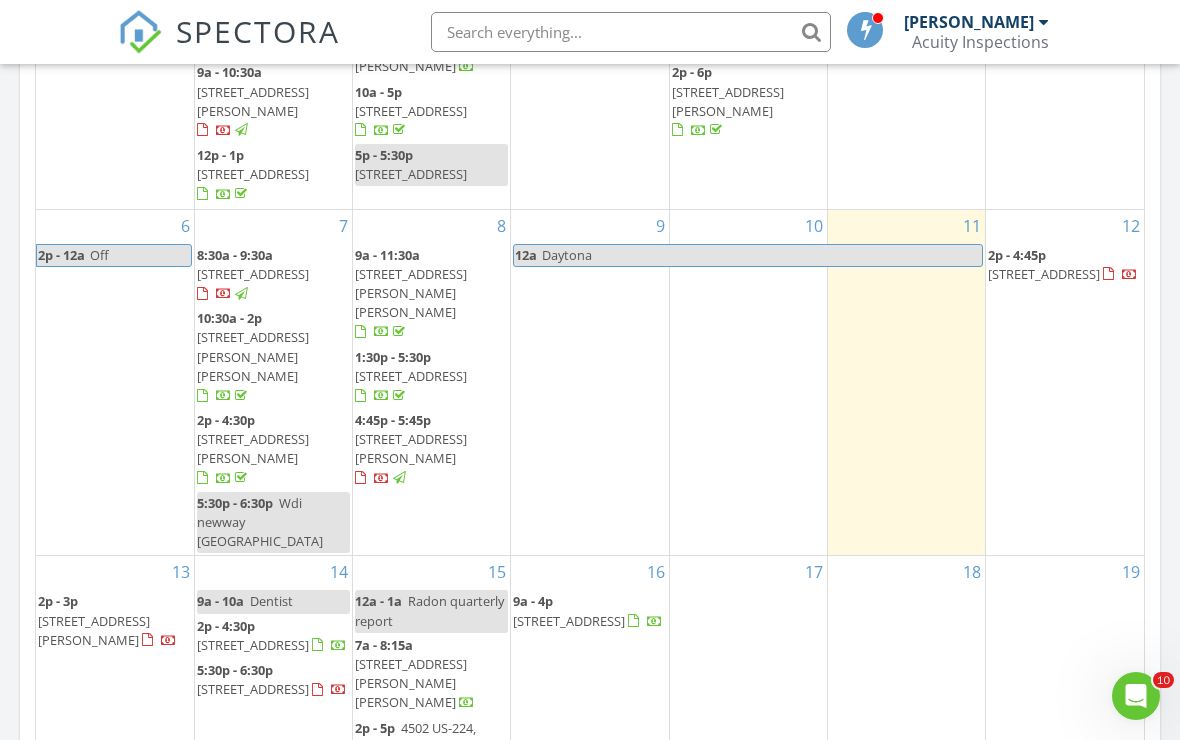 click at bounding box center [631, 32] 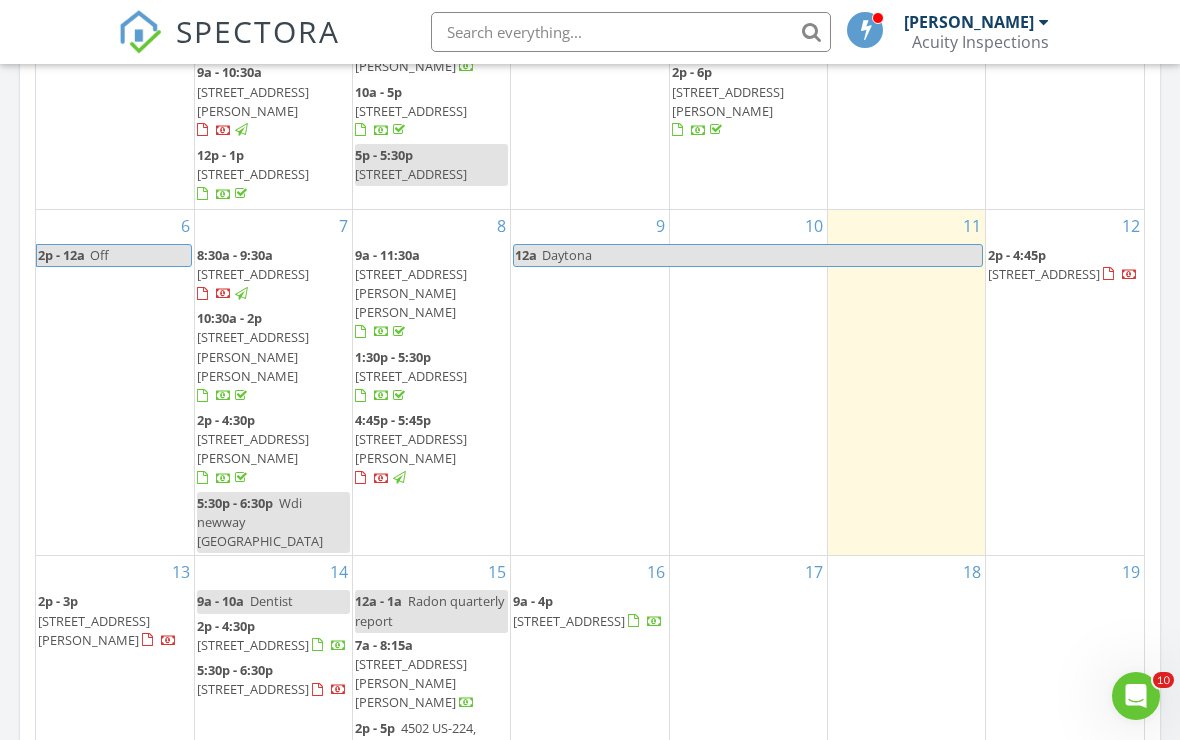 scroll, scrollTop: 2470, scrollLeft: 0, axis: vertical 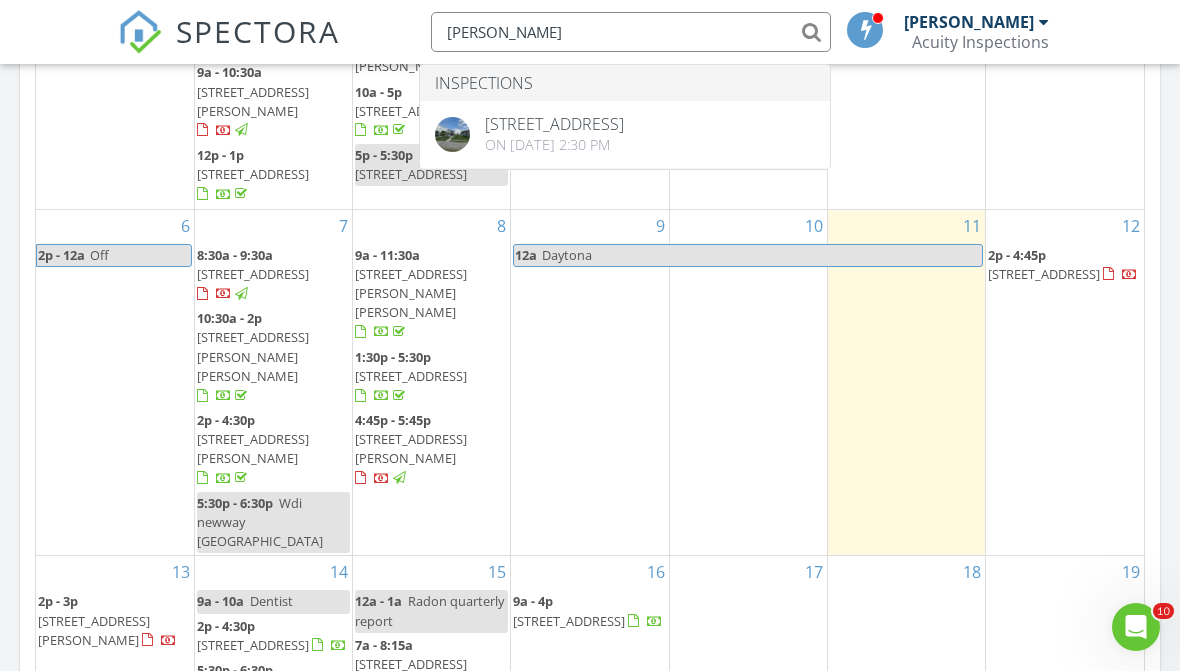 click on "SPECTORA
Keysor     Inspections   217 Center St , Vaughnsville, OH 45893   On 06/11/2025 at 2:30 pm
Ryan Fennell
Acuity Inspections
Role:
Inspector
Change Role
Dashboard
New Inspection
Inspections
Calendar
Template Editor
Contacts
Automations
Team
Metrics
Payments
Data Exports
Billing
Reporting
Advanced
Settings
What's New
Sign Out
Change Active Role
Your account has more than one possible role. Please choose how you'd like to view the site:
Company/Agency
City
Role
Dashboard
Templates
Contacts
Metrics
Automations
Advanced
Settings
Support Center
All schedulers" at bounding box center (590, -149) 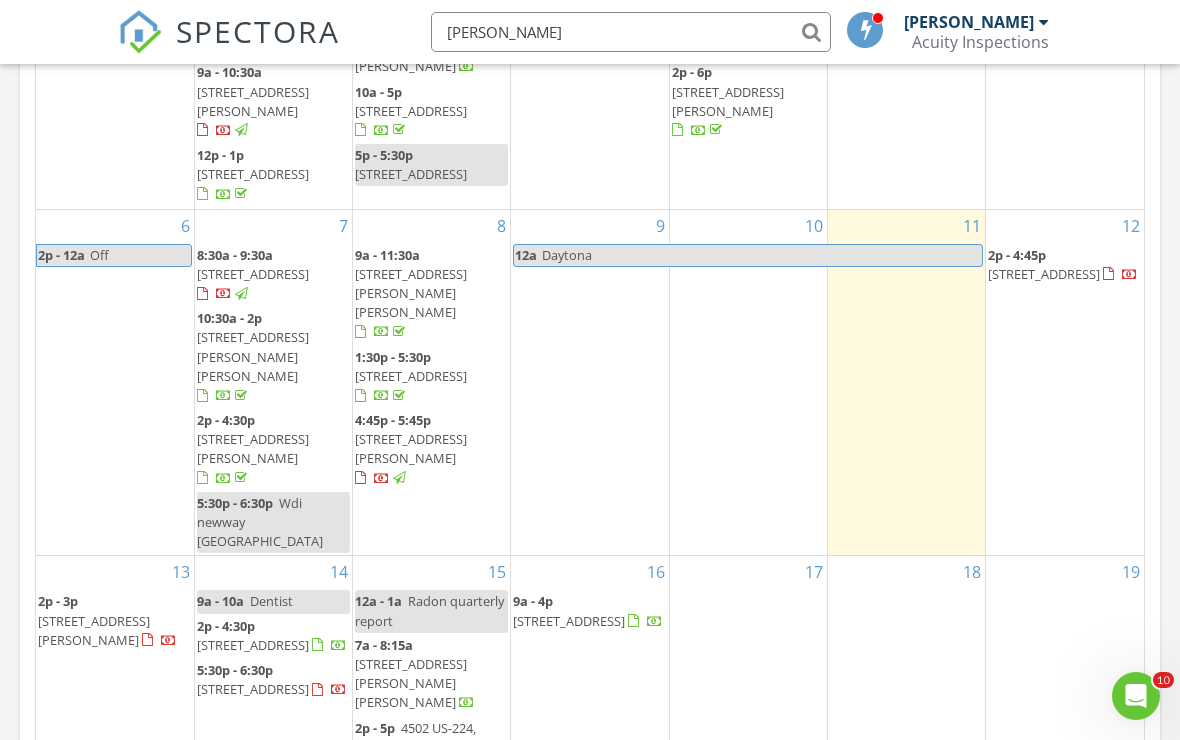 click on "KEYSOR" at bounding box center (631, 32) 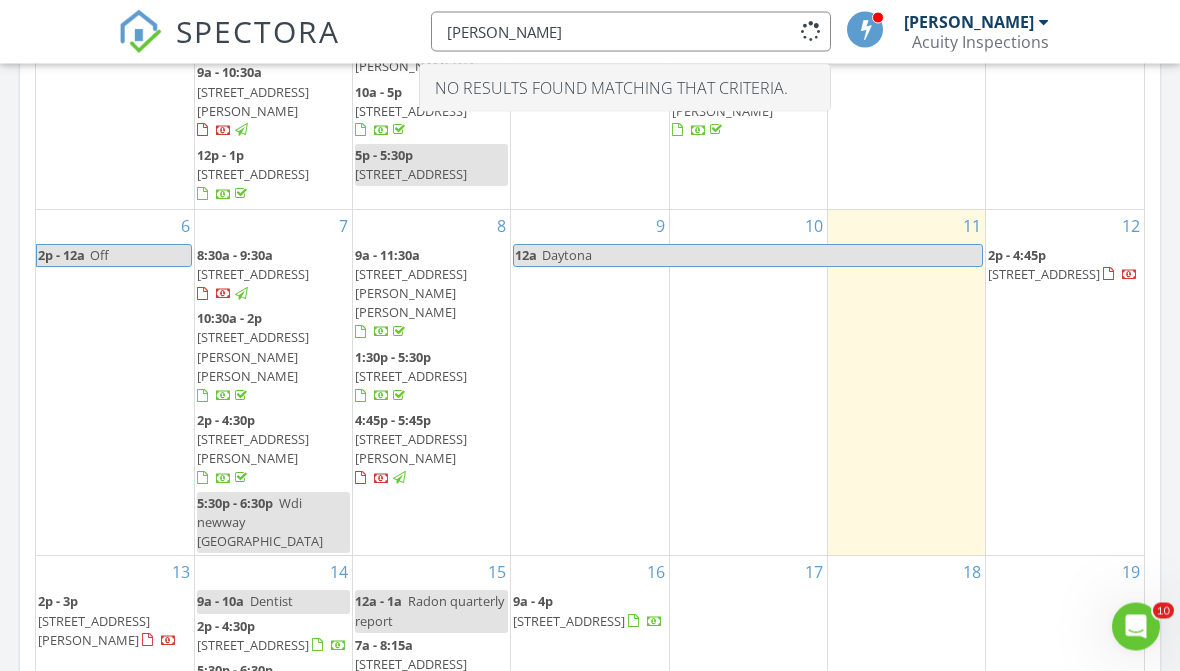 scroll, scrollTop: 2470, scrollLeft: 0, axis: vertical 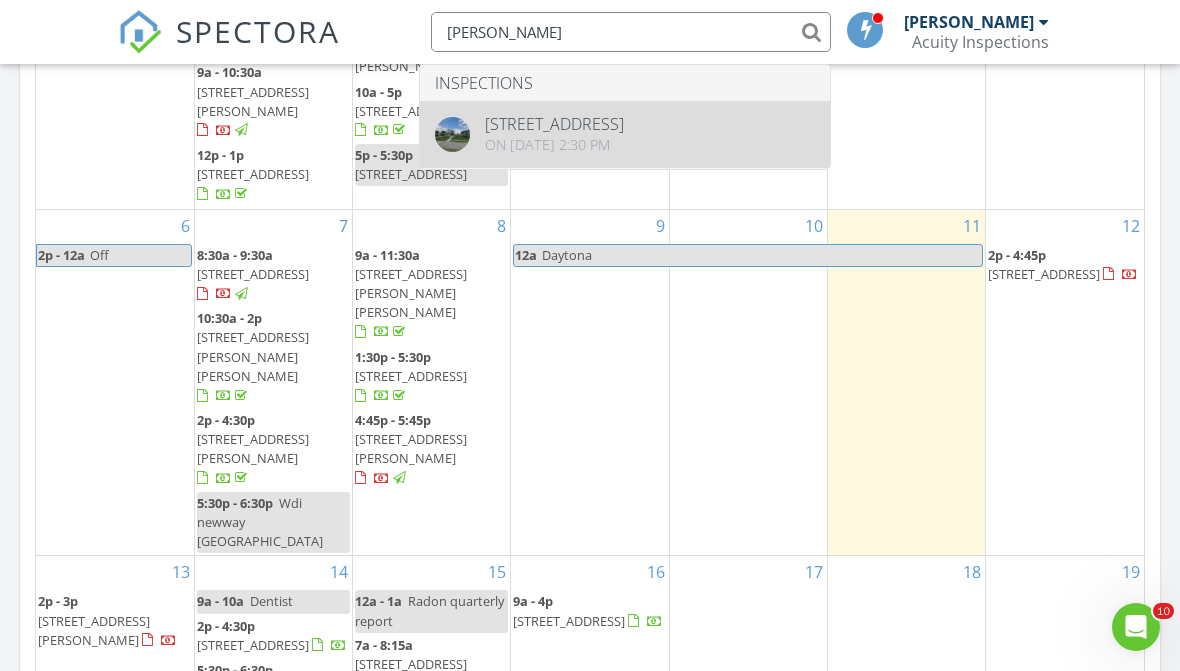 type on "KEYSOR" 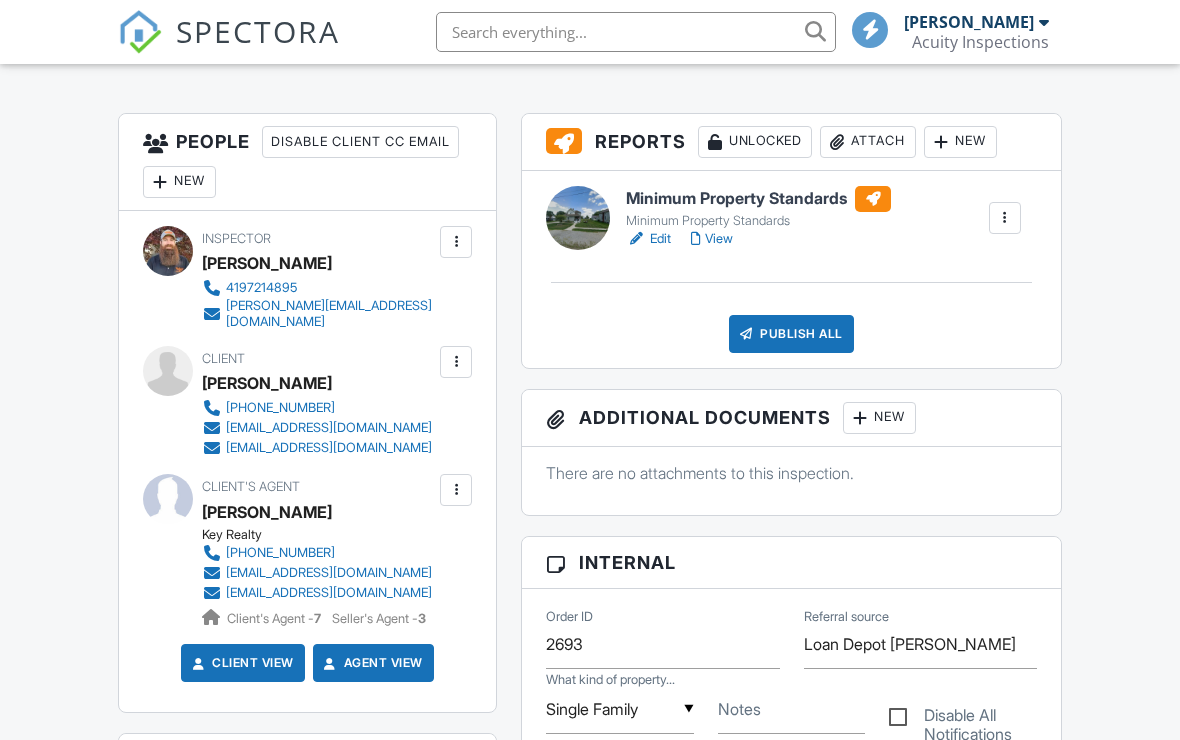 scroll, scrollTop: 483, scrollLeft: 0, axis: vertical 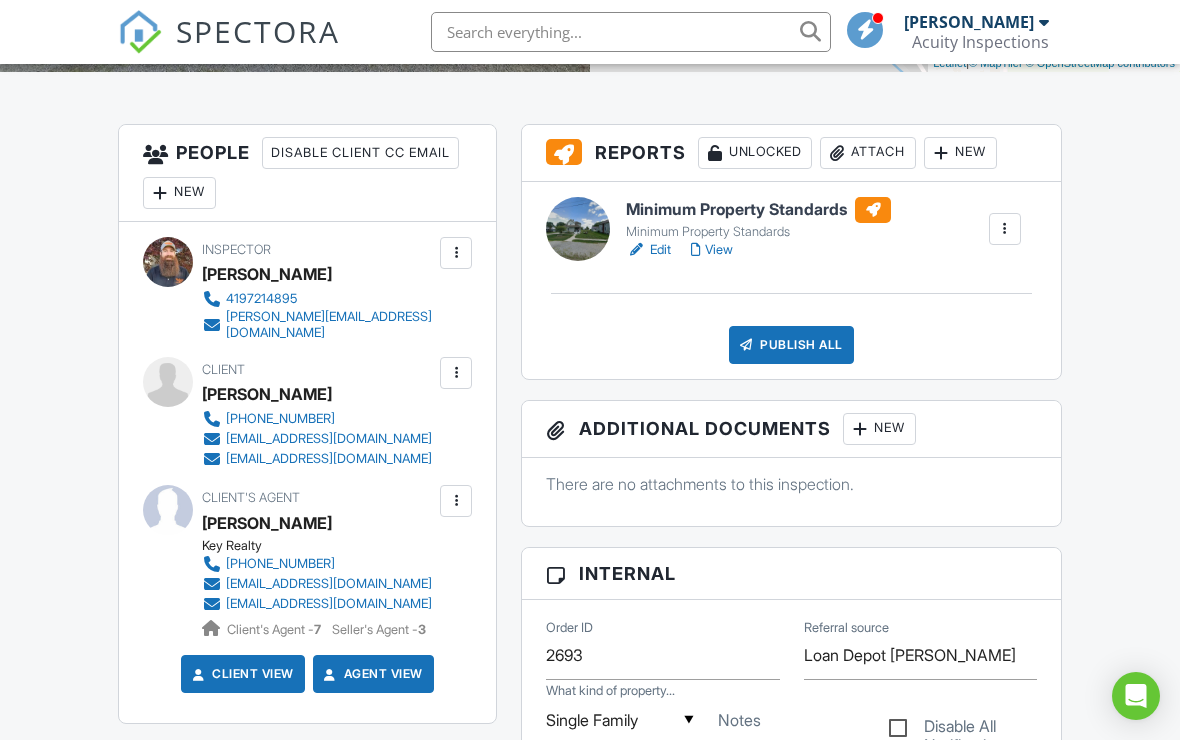 click on "Client
Gerry Keysor
419-792-0362
candgkeysor@gmail.com
ccacuityinspections@gmail.com" at bounding box center (365, 413) 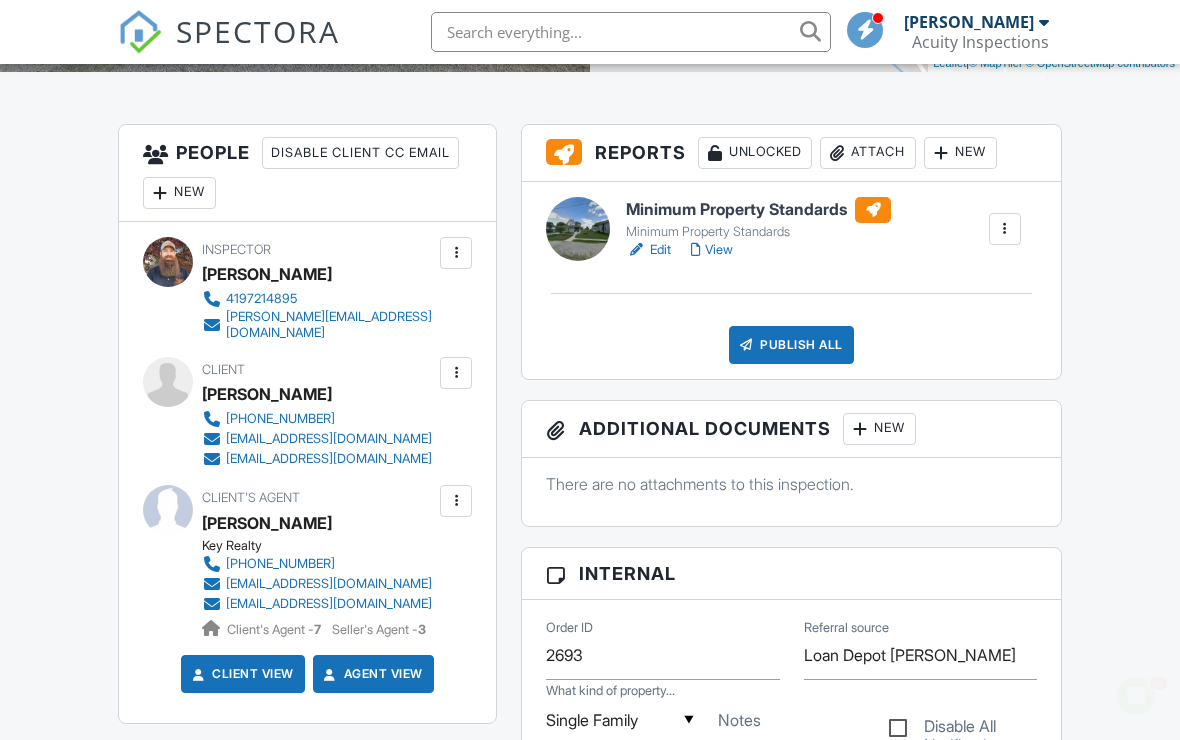 scroll, scrollTop: 0, scrollLeft: 0, axis: both 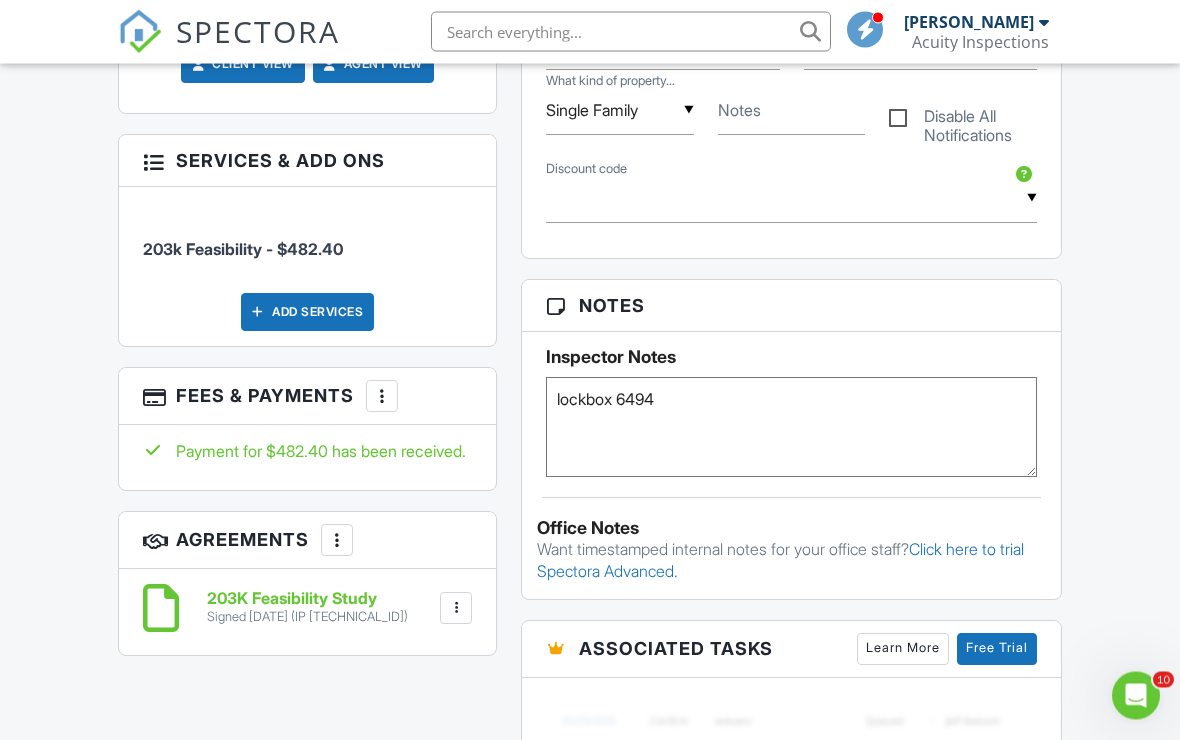 click on "People
Disable Client CC Email
New
Client
Listing Agent
Add Another Person
Inspector
Ryan Fennell
4197214895
ryan@acuityinspections.com
Make Invisible
Mark As Requested
Remove
Update Client
First name
Gerry
Last name
Keysor
Email (required)
candgkeysor@gmail.com
CC Email
ccacuityinspections@gmail.com
Phone
419-792-0362
Internal notes visible only to the company
Private notes visible only to company admins
Cancel
Save
Confirm client deletion
This will remove the client from this inspection. All email reminders and follow-ups will be removed as well. Note that this is only an option before publishing a report.
Cancel
Remove Client
Client
Gerry Keysor" at bounding box center (307, 96) 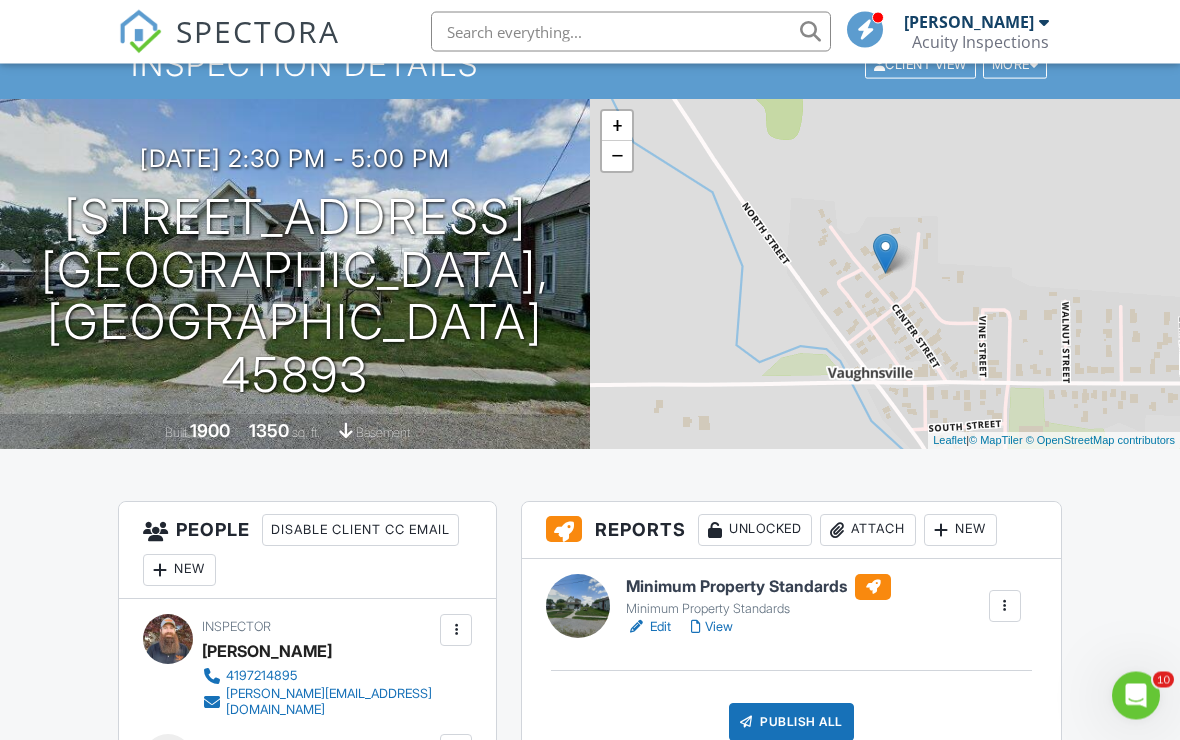 scroll, scrollTop: 99, scrollLeft: 0, axis: vertical 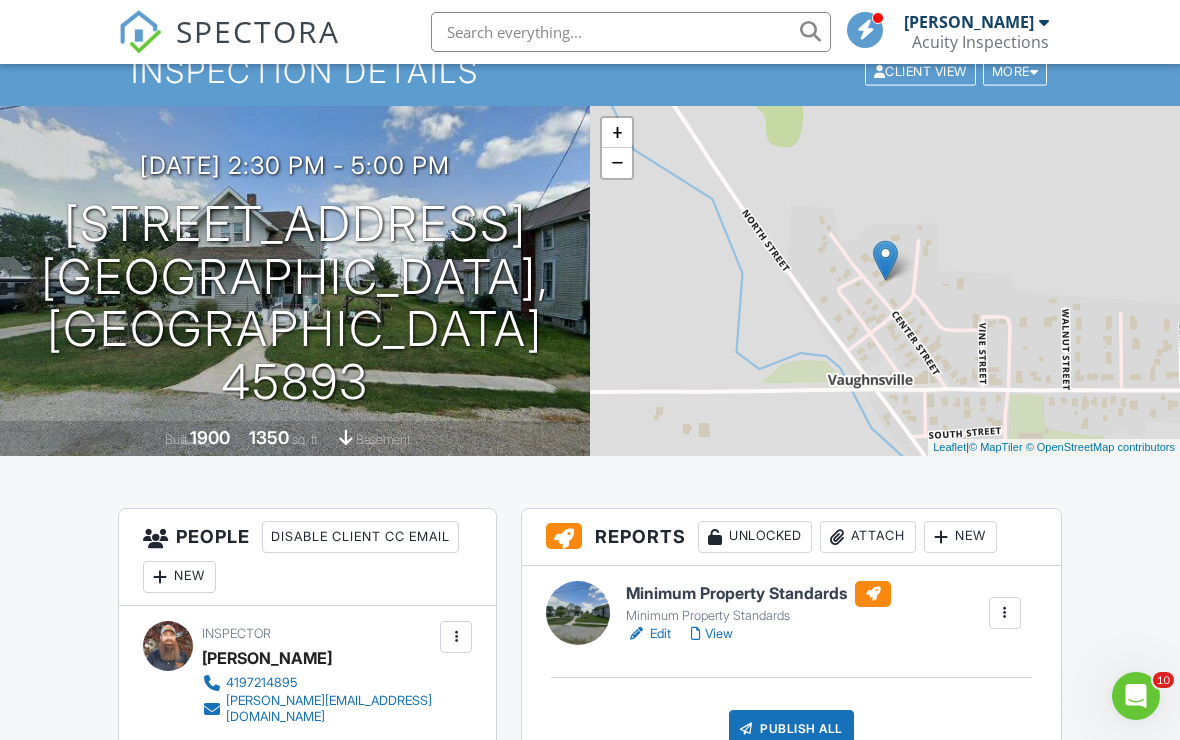 click at bounding box center [140, 32] 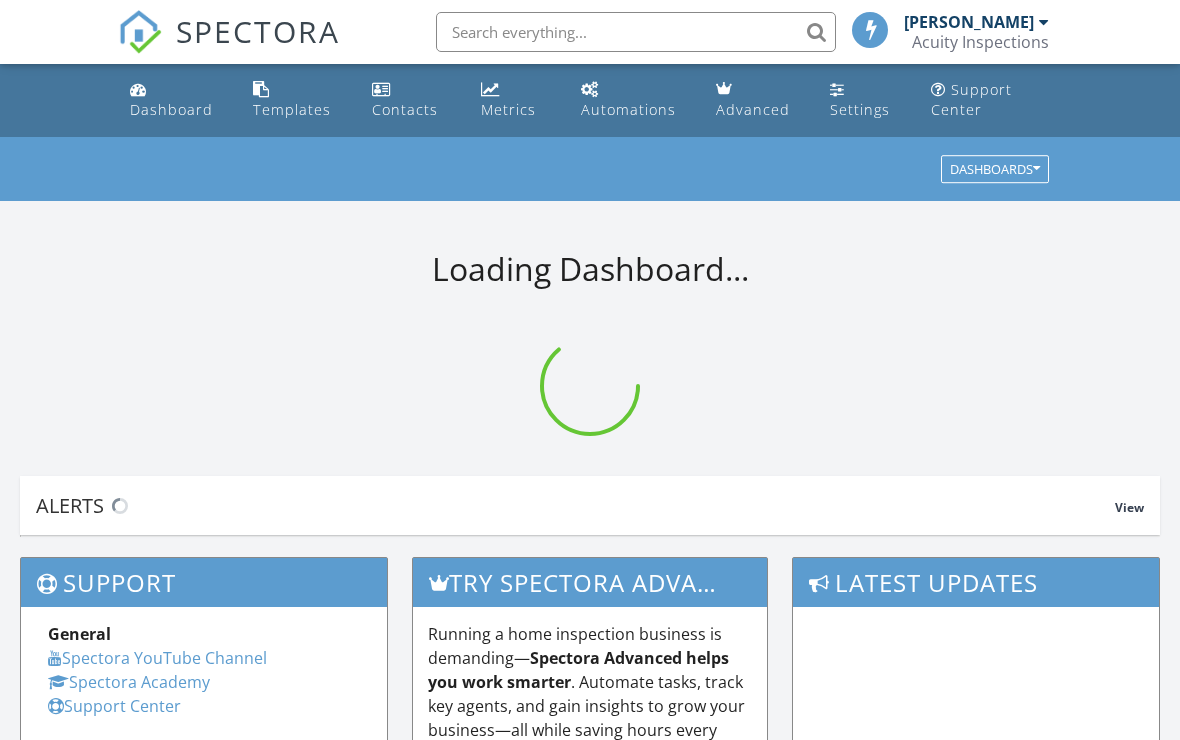 scroll, scrollTop: 0, scrollLeft: 0, axis: both 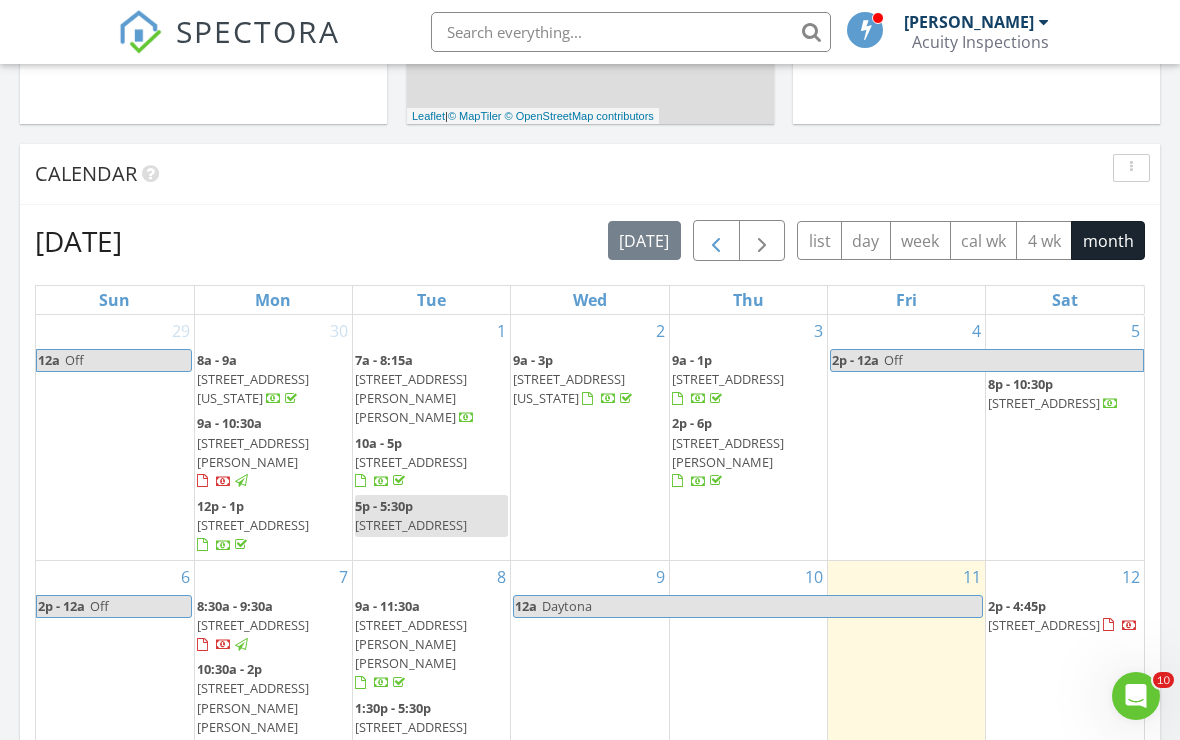 click at bounding box center (716, 241) 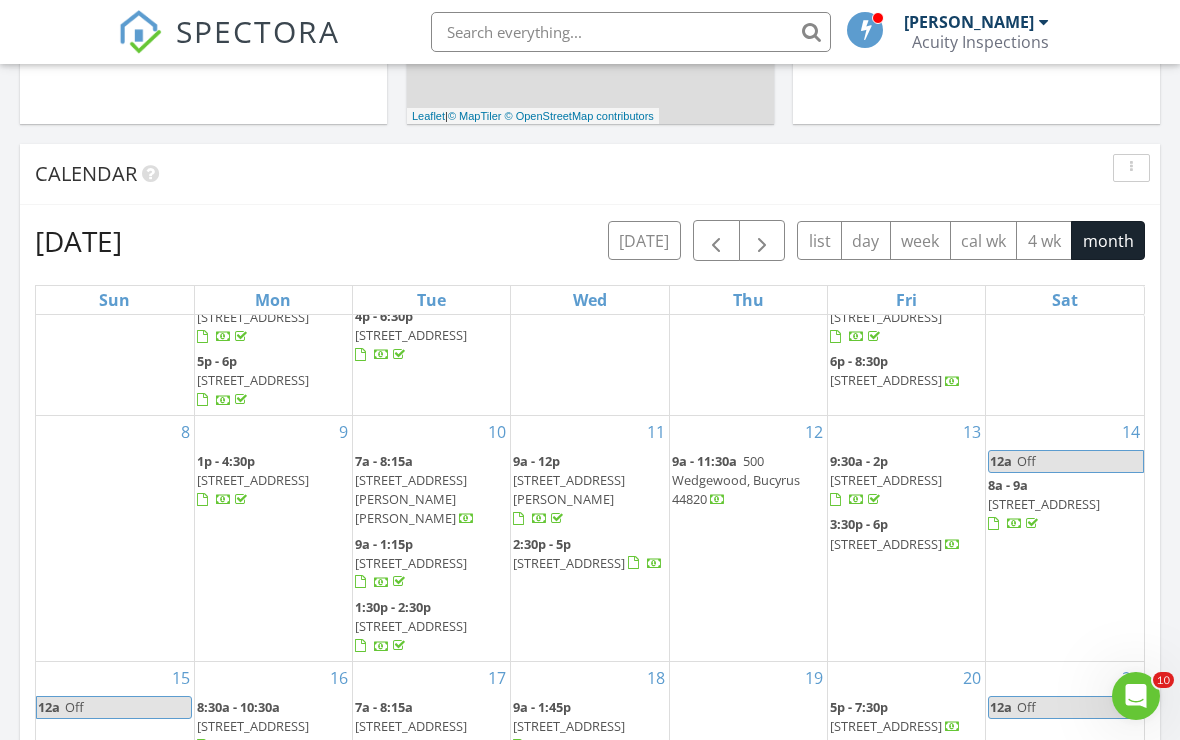 scroll, scrollTop: 275, scrollLeft: 0, axis: vertical 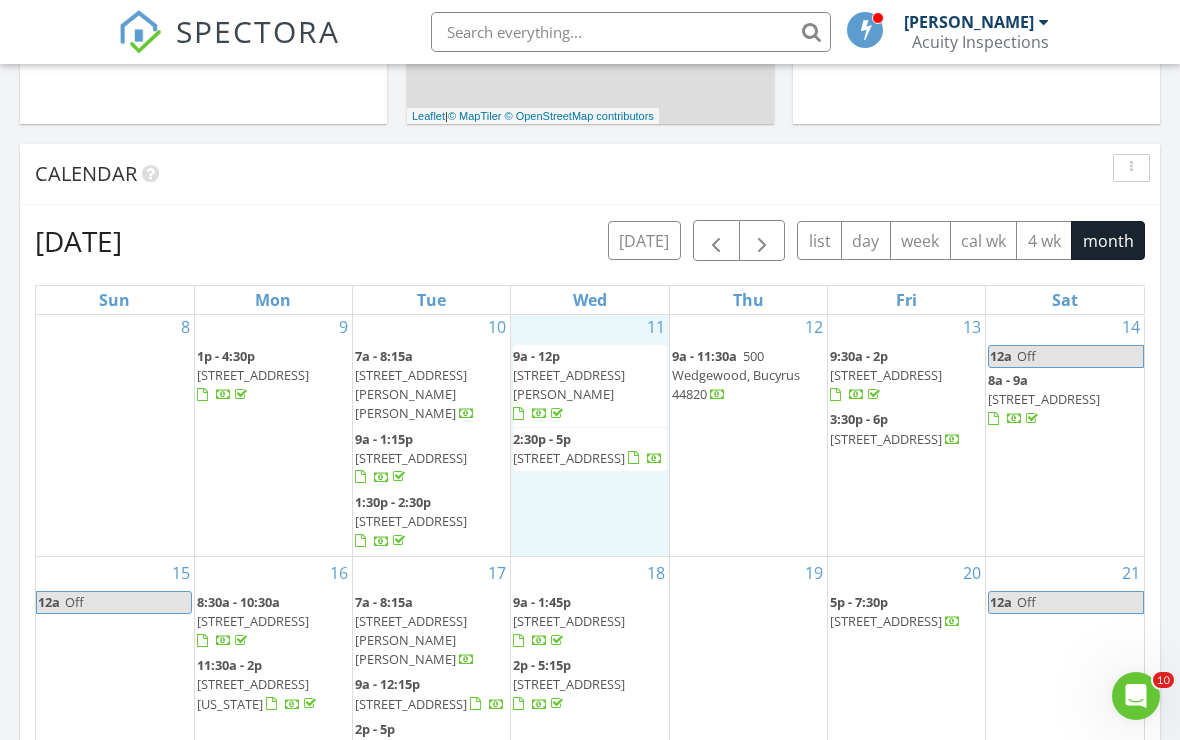 click on "11
9a - 12p
376 Pinebrook Ct, McComb 45858
2:30p - 5p
217 Center St , Vaughnsville 45893" at bounding box center [589, 433] 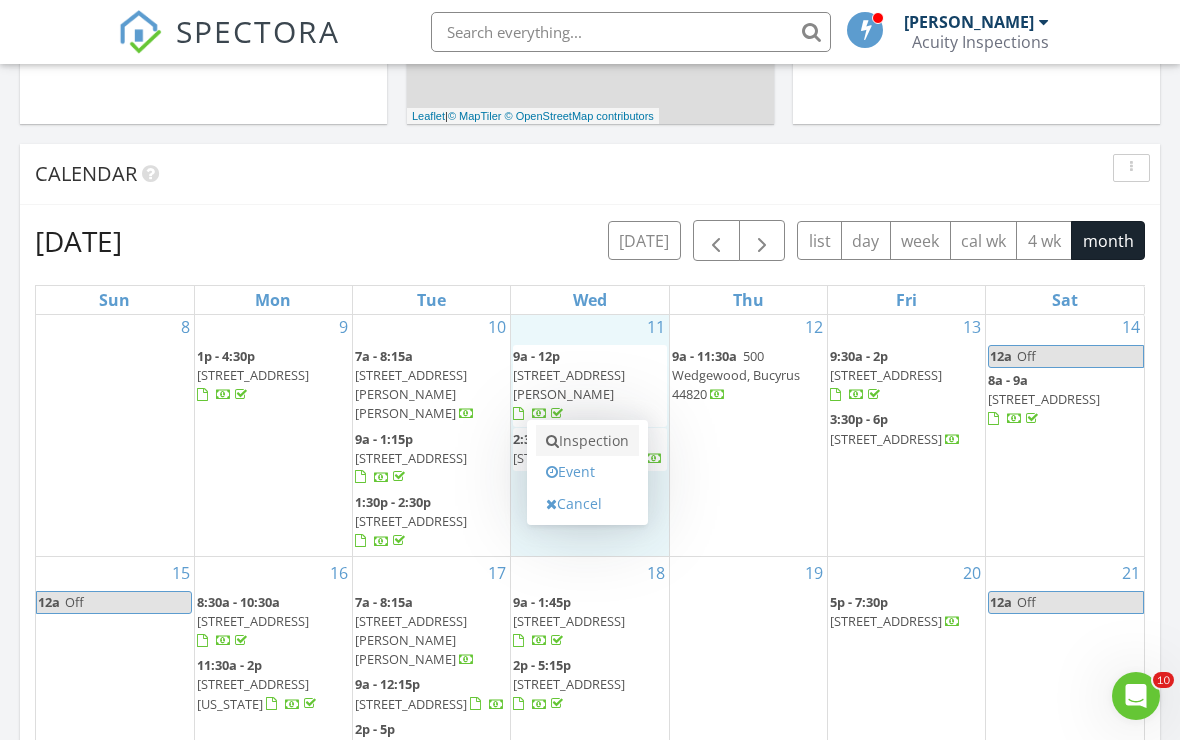 click on "Inspection" at bounding box center (587, 441) 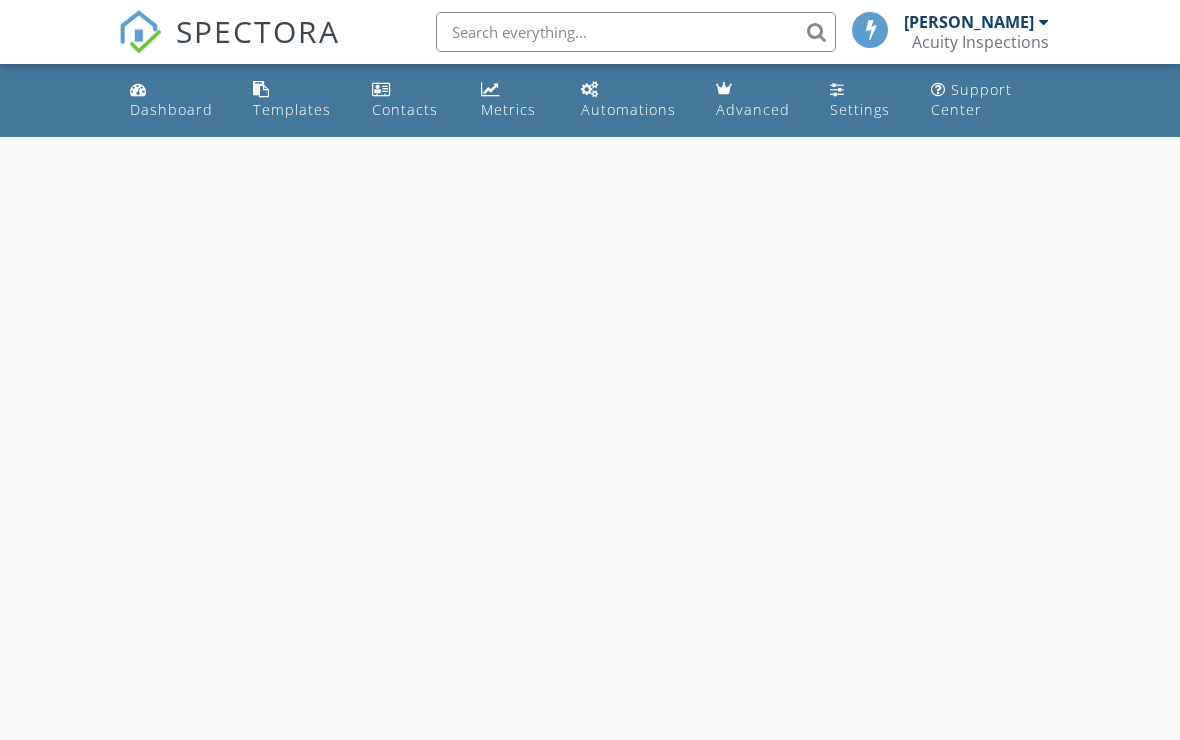 scroll, scrollTop: 0, scrollLeft: 0, axis: both 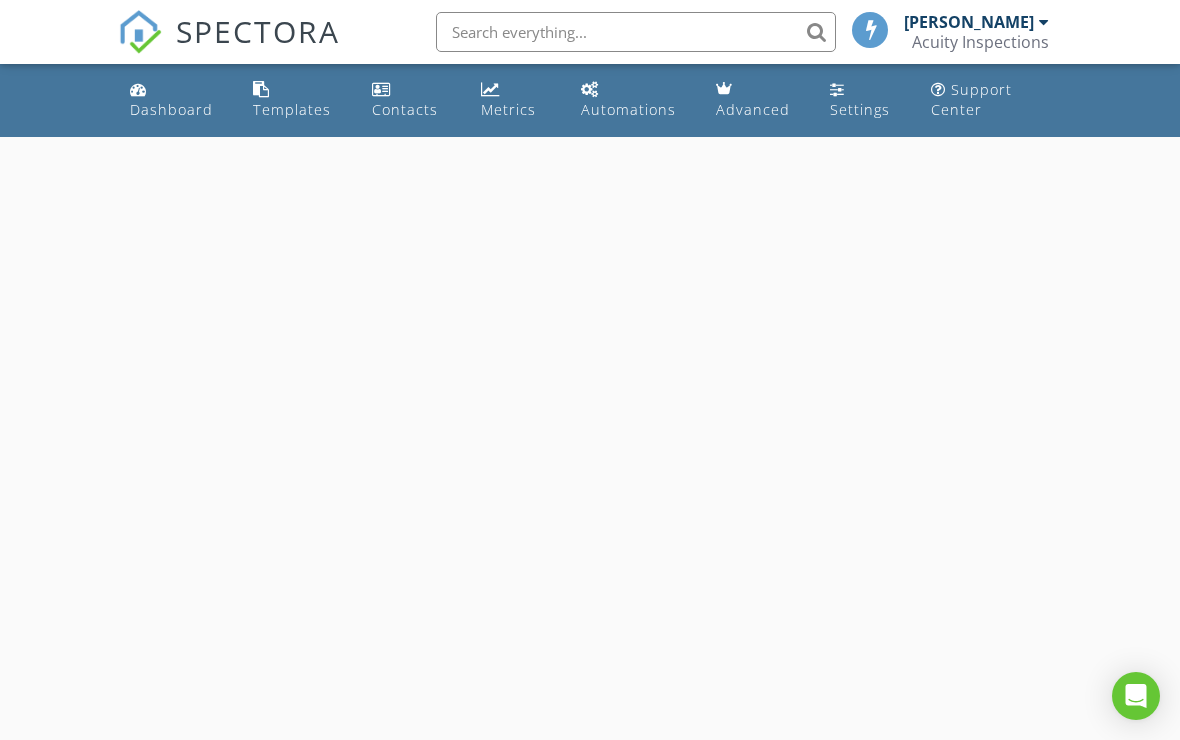 select on "5" 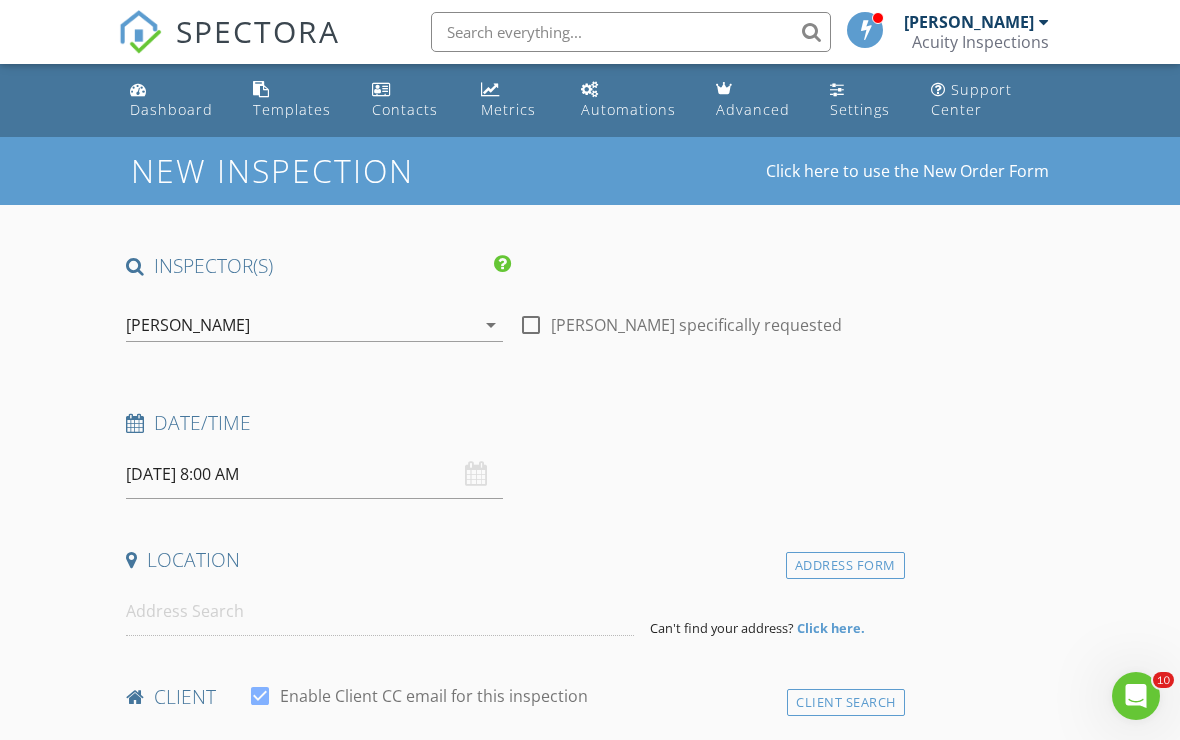 scroll, scrollTop: 0, scrollLeft: 0, axis: both 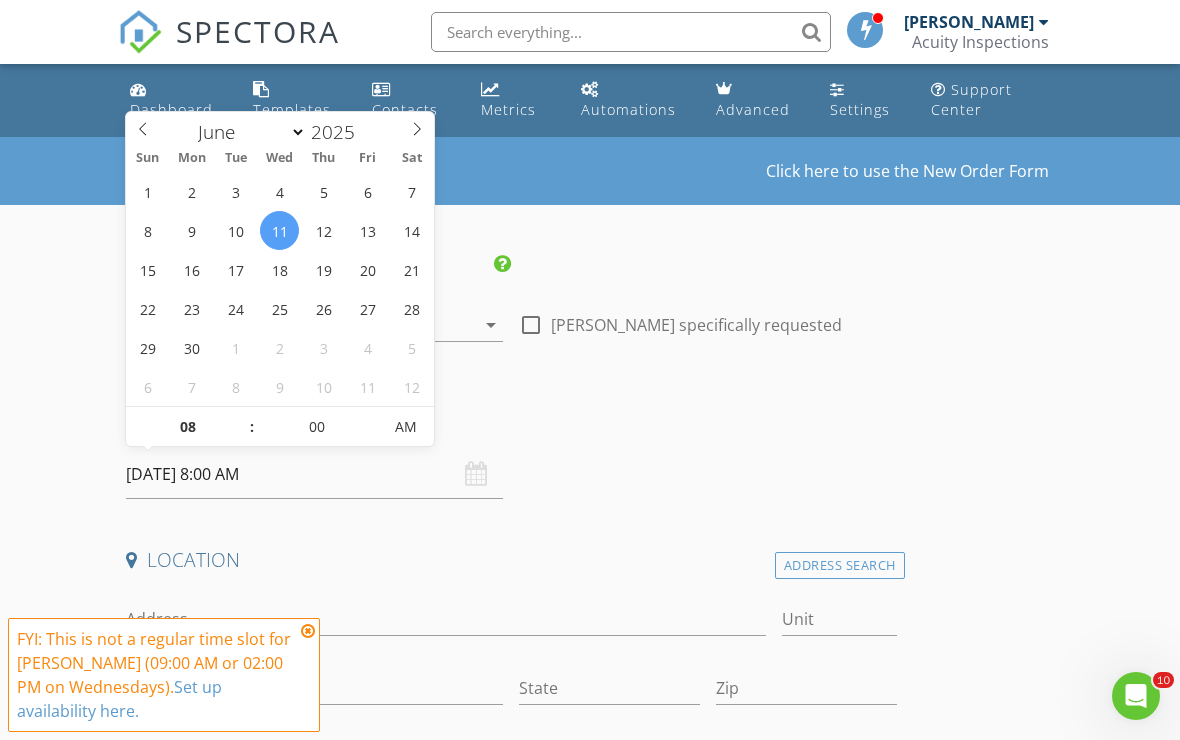 click on "06/11/2025 8:00 AM" at bounding box center (314, 474) 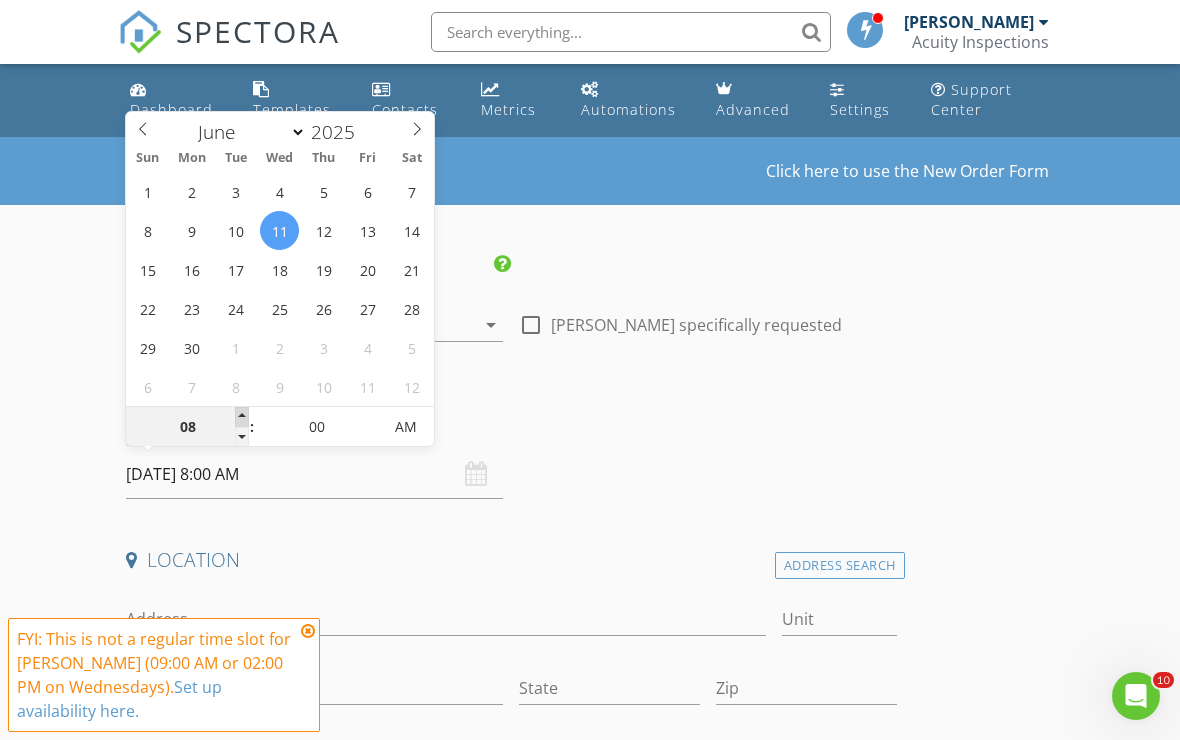 type on "09" 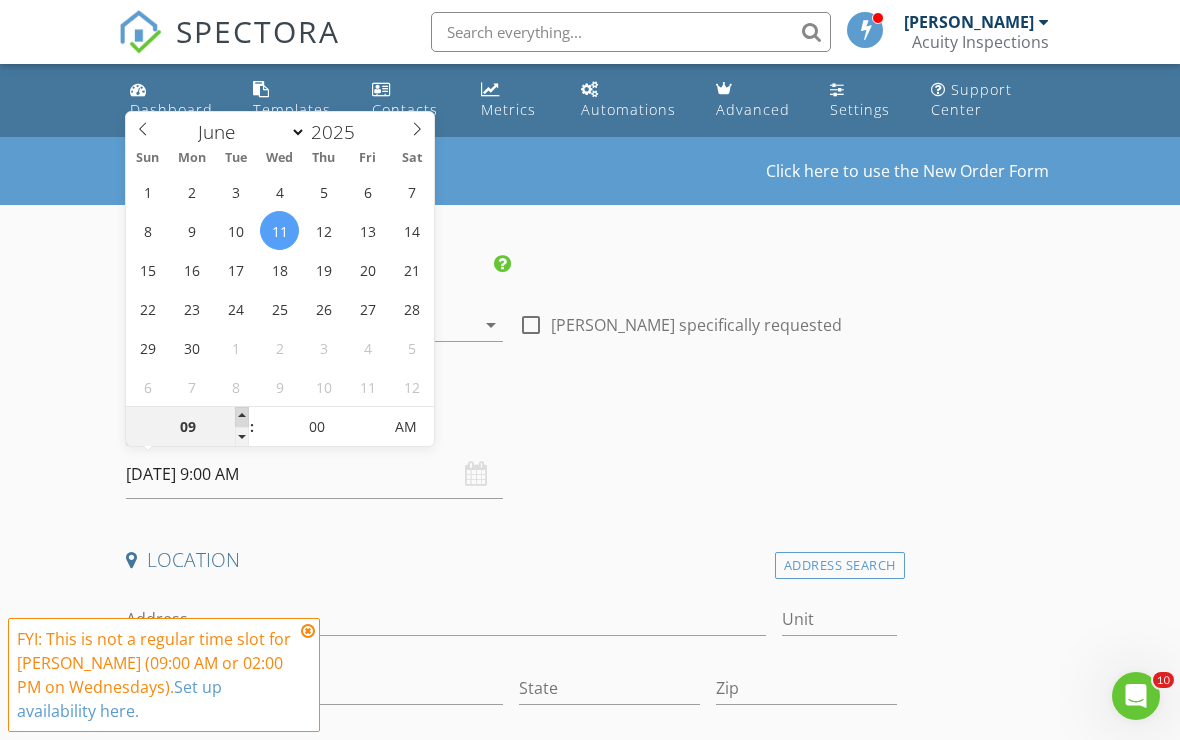 click at bounding box center (242, 417) 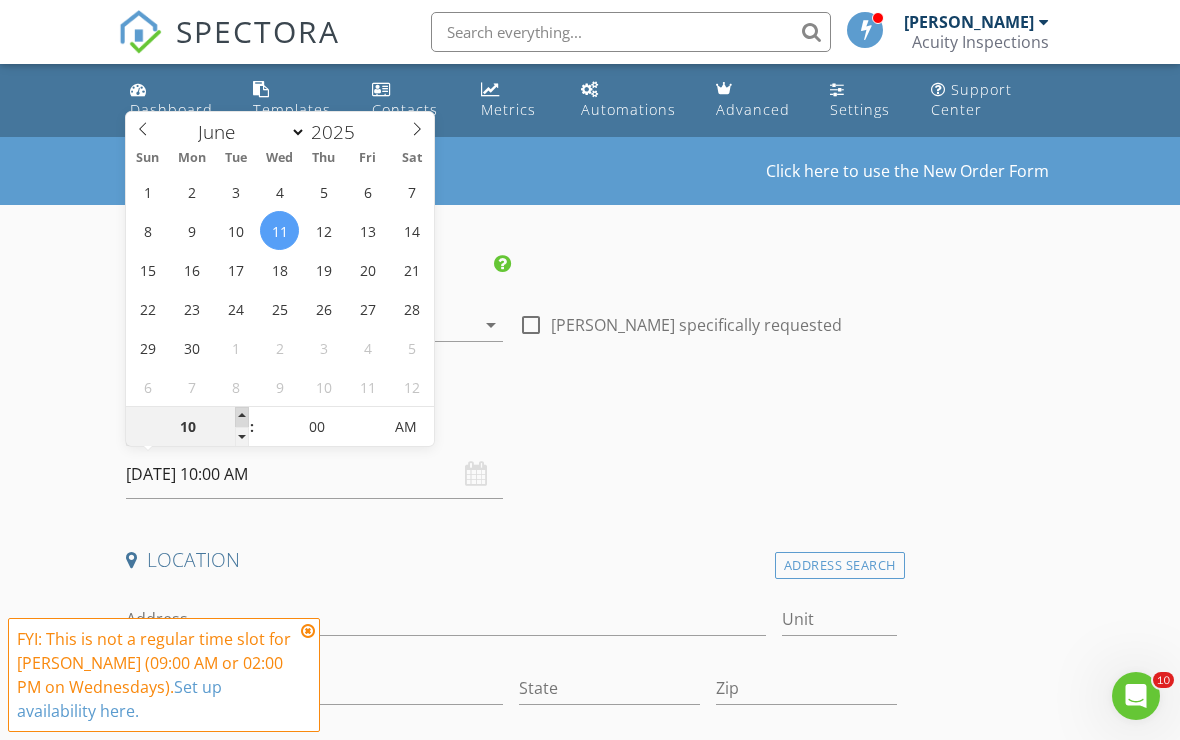 click at bounding box center [242, 417] 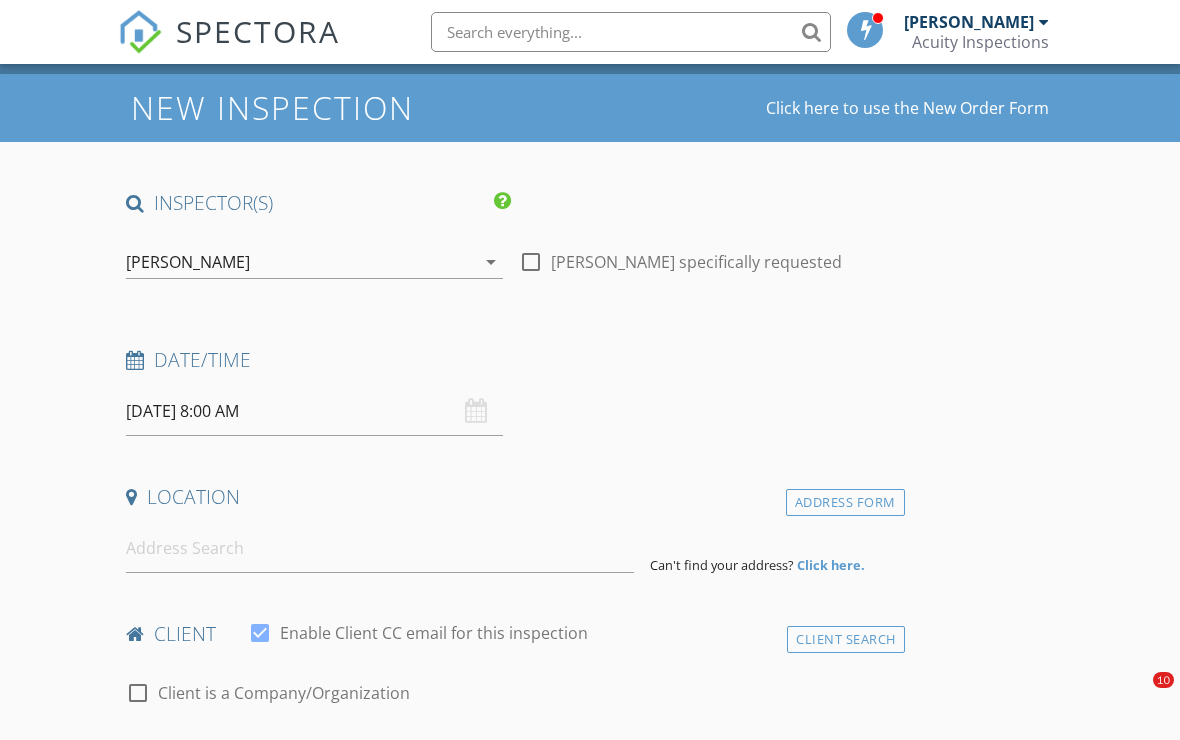 scroll, scrollTop: 131, scrollLeft: 0, axis: vertical 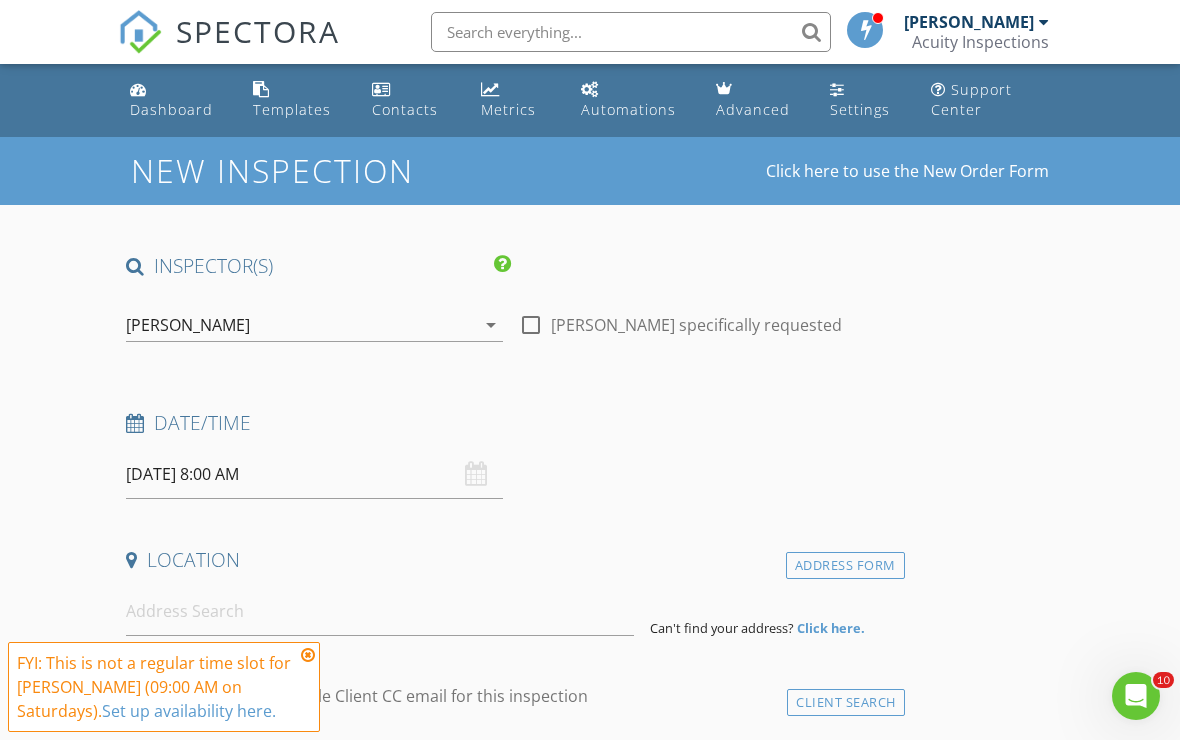 click at bounding box center [140, 32] 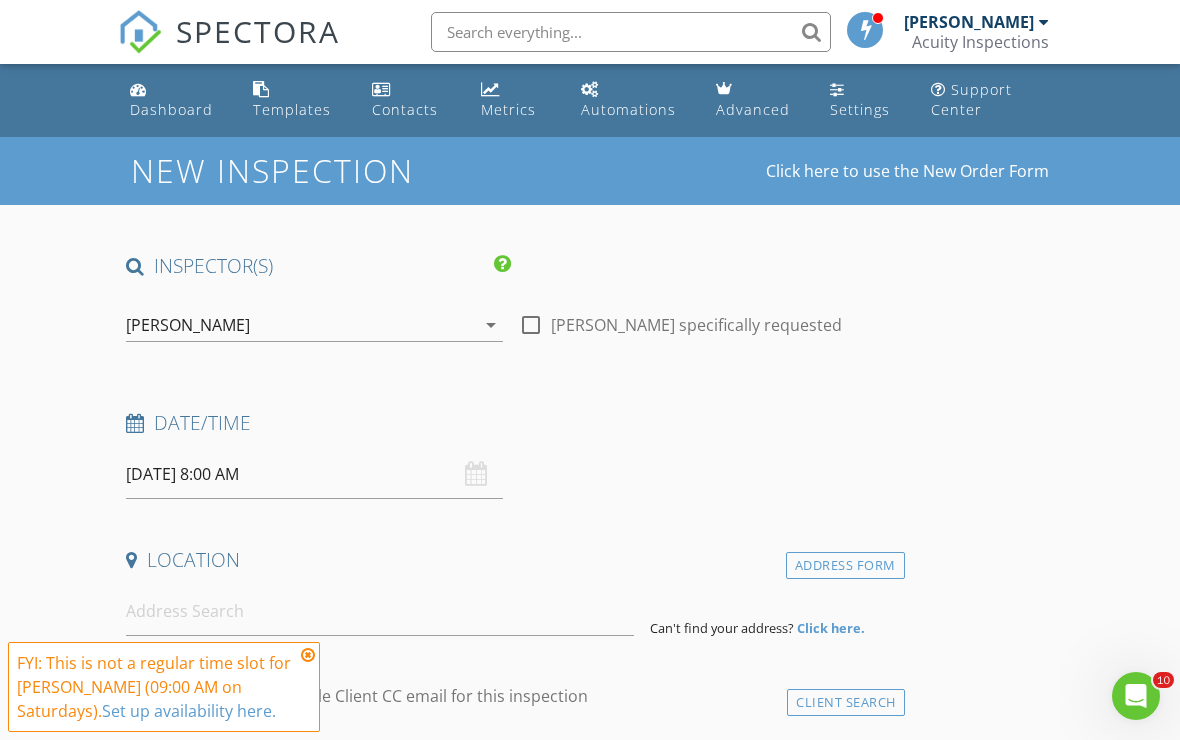click at bounding box center [140, 32] 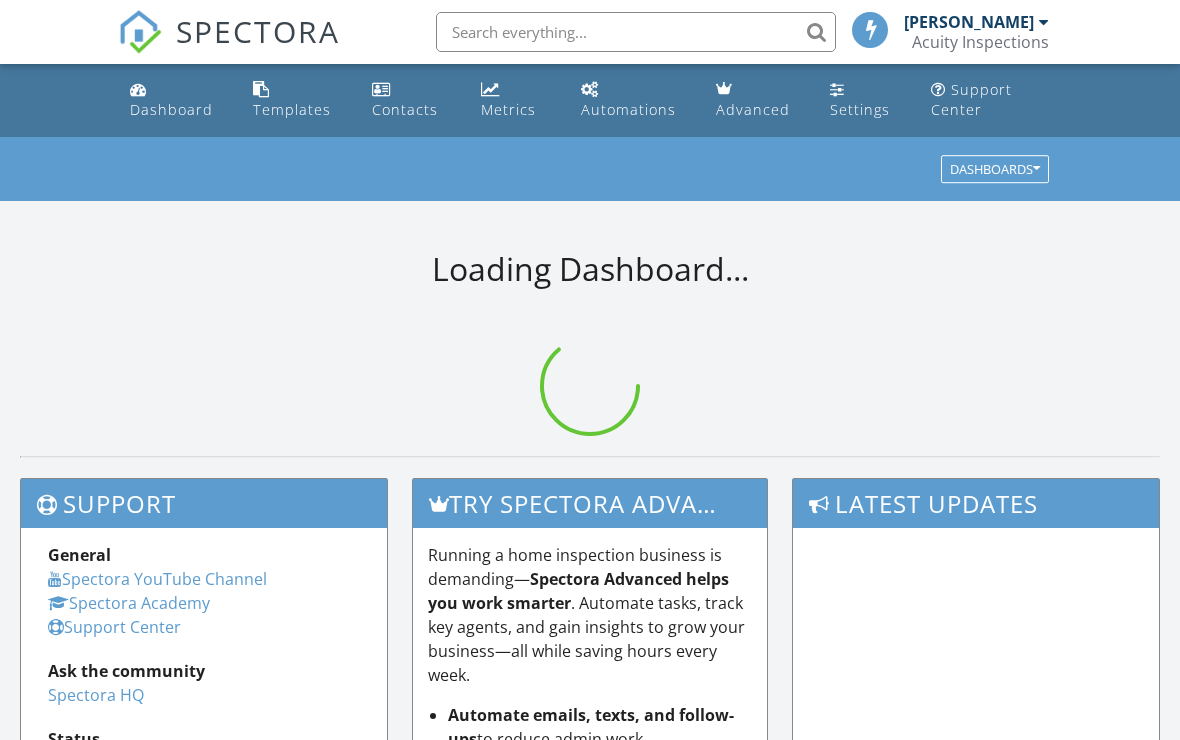 scroll, scrollTop: 0, scrollLeft: 0, axis: both 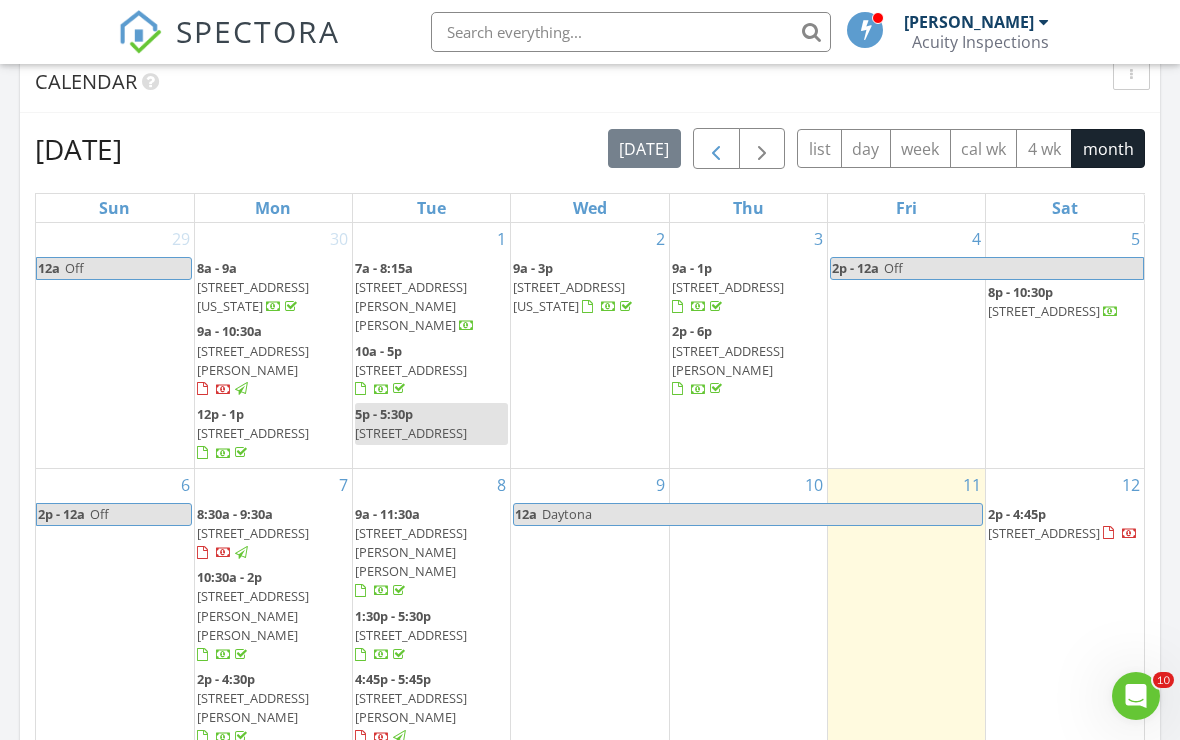 click at bounding box center (716, 149) 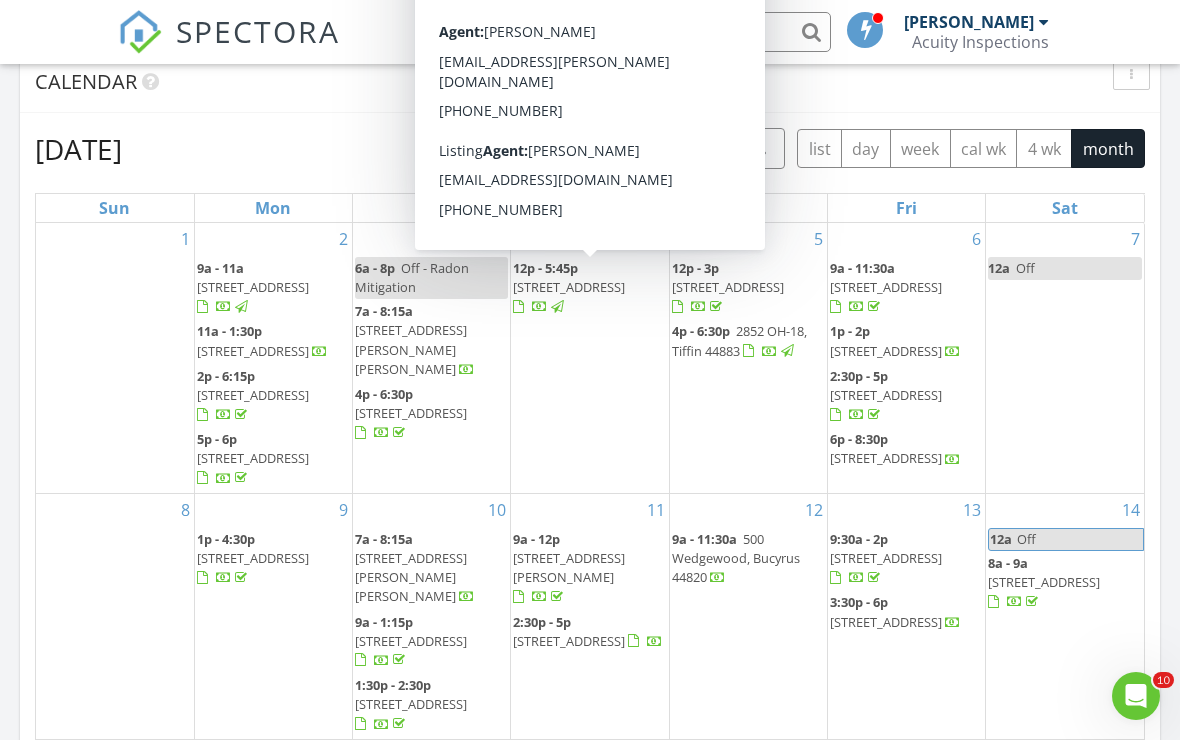 scroll, scrollTop: 0, scrollLeft: 0, axis: both 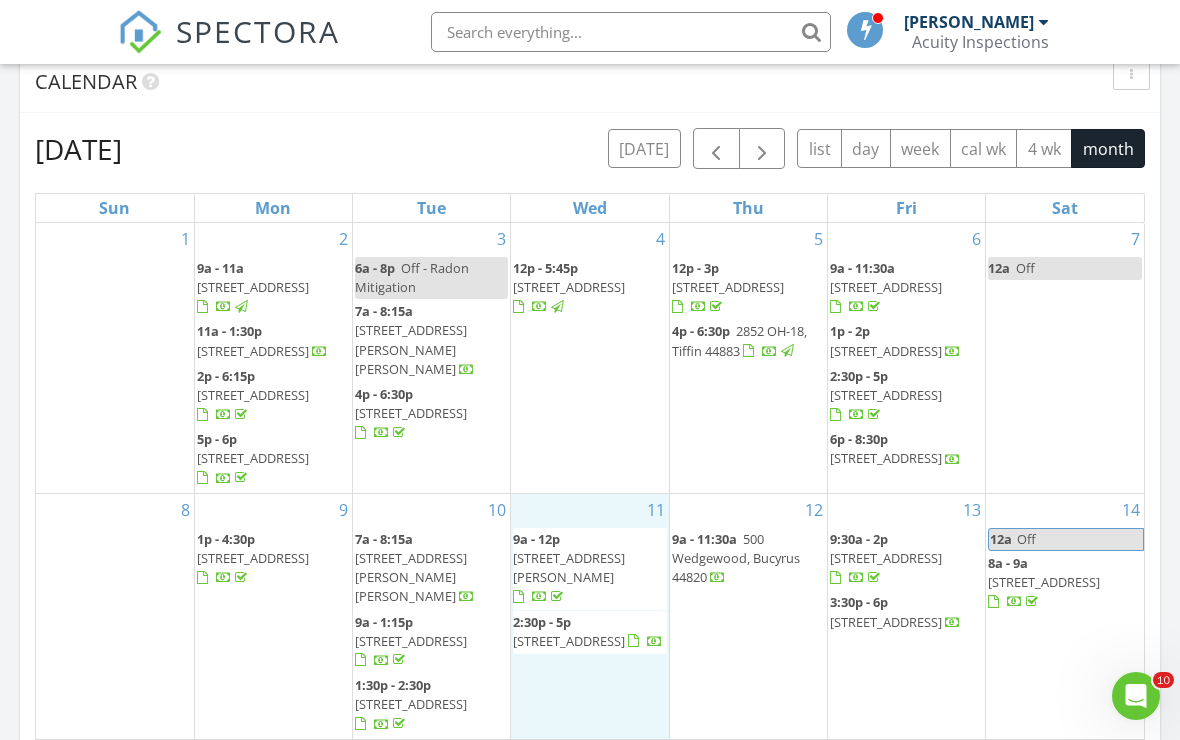 click on "11
9a - 12p
376 Pinebrook Ct, McComb 45858
2:30p - 5p
217 Center St , Vaughnsville 45893" at bounding box center [589, 616] 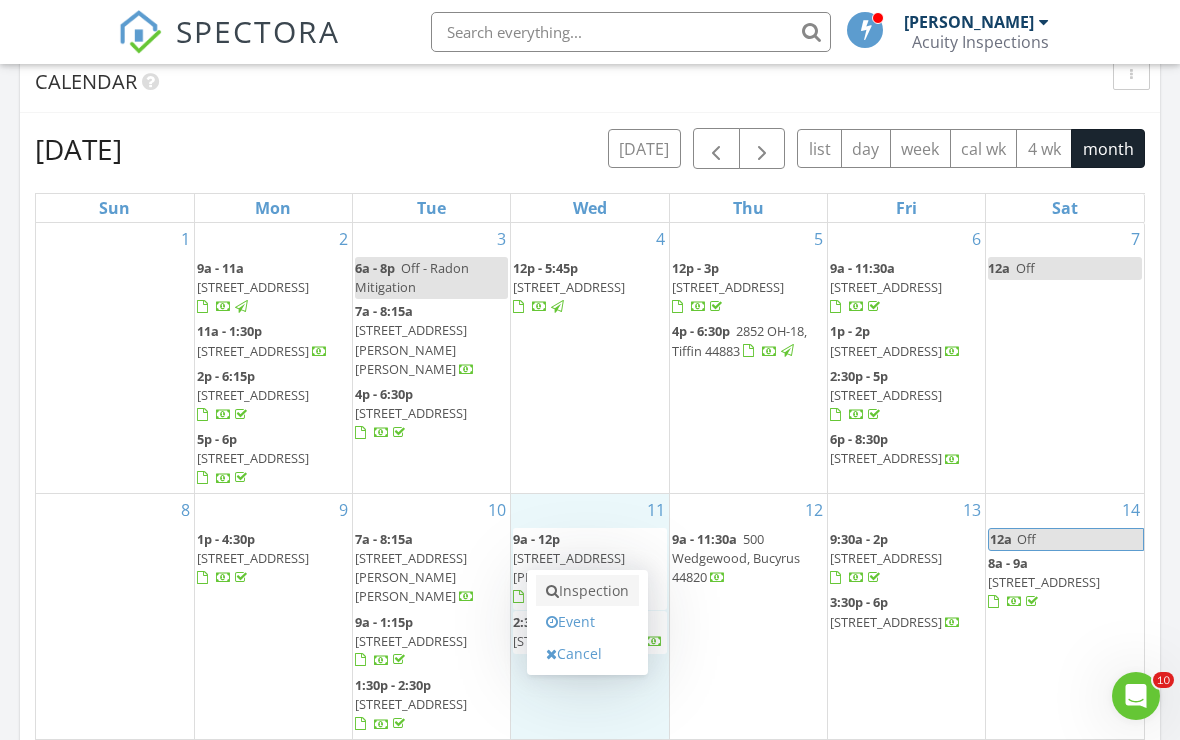 click on "Inspection" at bounding box center [587, 591] 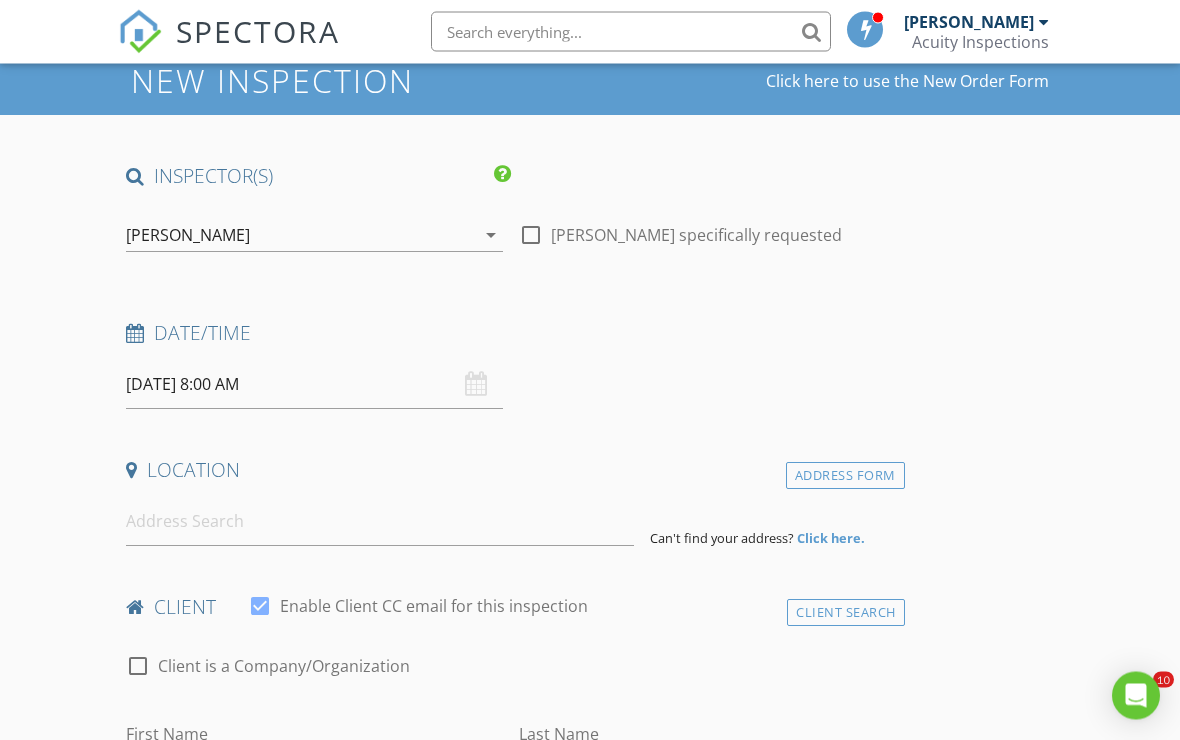 scroll, scrollTop: 119, scrollLeft: 0, axis: vertical 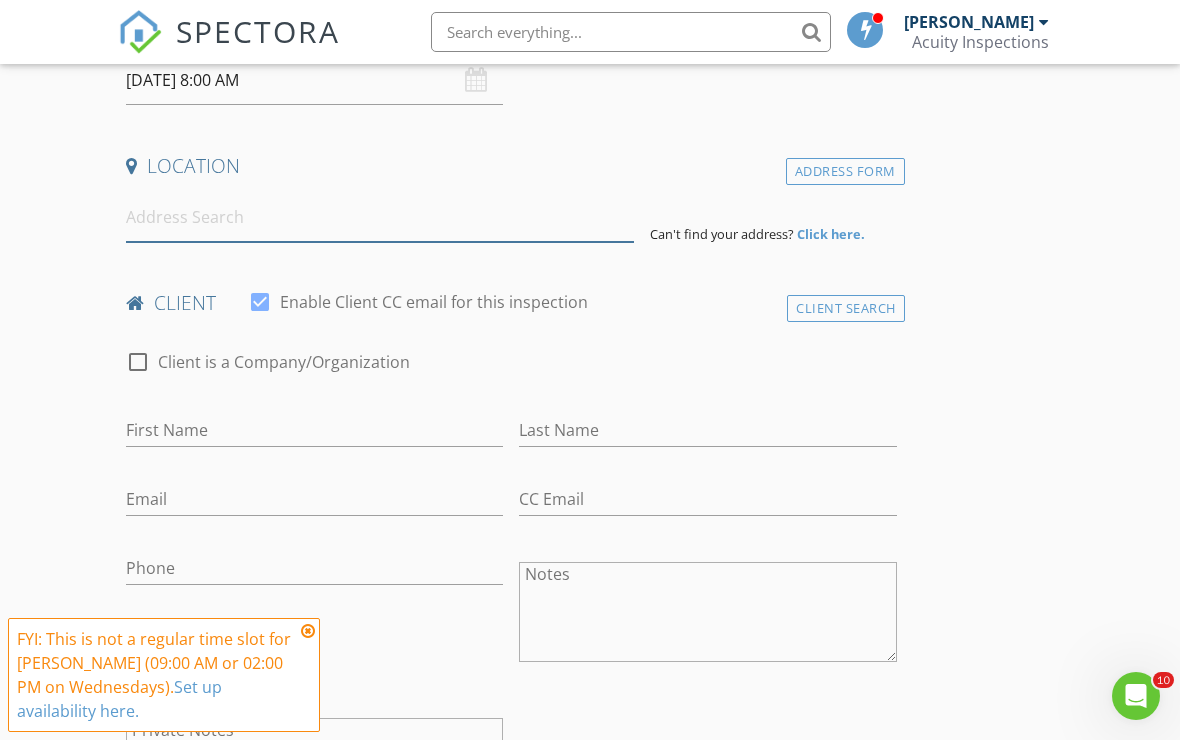 click at bounding box center (380, 217) 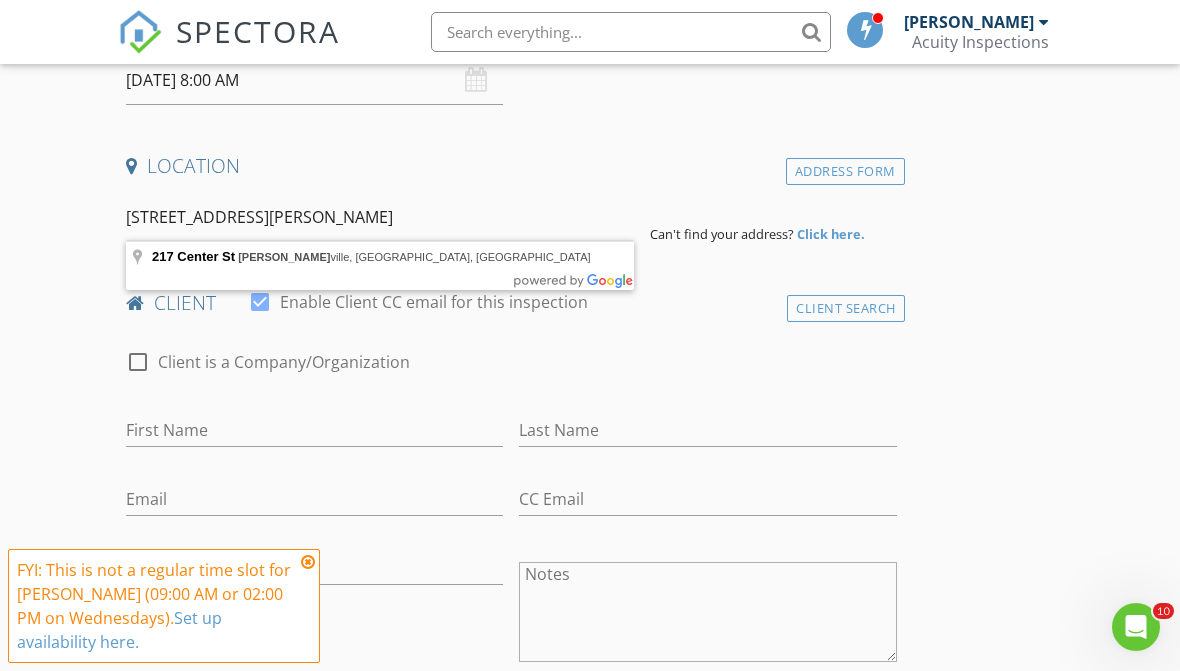 click on "SPECTORA
[PERSON_NAME]
Acuity Inspections
Role:
Inspector
Change Role
Dashboard
New Inspection
Inspections
Calendar
Template Editor
Contacts
Automations
Team
Metrics
Payments
Data Exports
Billing
Reporting
Advanced
Settings
What's New
Sign Out
Change Active Role
Your account has more than one possible role. Please choose how you'd like to view the site:
Company/Agency
City
Role
Dashboard
Templates
Contacts
Metrics
Automations
Advanced
Settings
Support Center
Single Family  Duplex  Triplex  Quadplex  Condo                   202310off   Not set up for any services or add-ons 20REF23   mil1stres" at bounding box center (590, 1225) 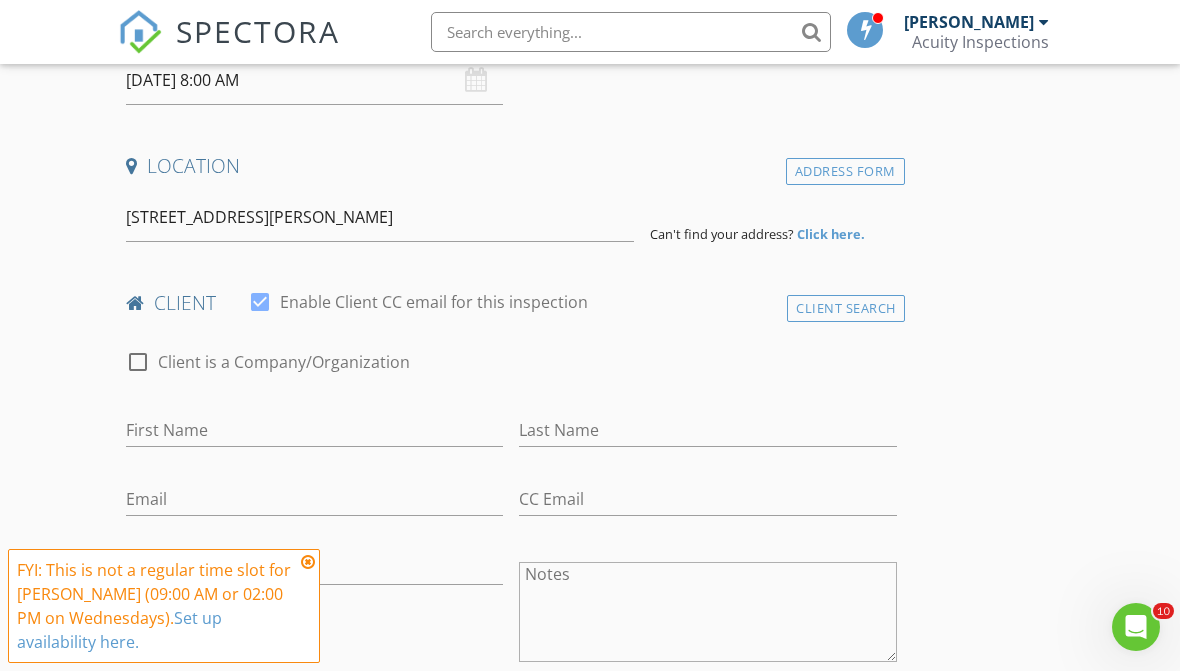 click on "INSPECTOR(S)
check_box   [PERSON_NAME]   PRIMARY   [PERSON_NAME] arrow_drop_down   check_box_outline_blank [PERSON_NAME] specifically requested
Date/Time
[DATE] 8:00 AM
Location
Address Form   [STREET_ADDRESS][PERSON_NAME]n't find your address?   Click here.
client
check_box Enable Client CC email for this inspection   Client Search     check_box_outline_blank Client is a Company/Organization     First Name   Last Name   Email   CC Email   Phone           Notes   Private Notes
ADD ADDITIONAL client
SERVICES
check_box_outline_blank   Residential Home Inspection   General Visual Home Inspection check_box_outline_blank   WDI - Pest - Standalone   check_box_outline_blank   Radon Testing Standalone   Radon testing check_box_outline_blank   Mold Testing Standalone   mold test" at bounding box center [511, 1269] 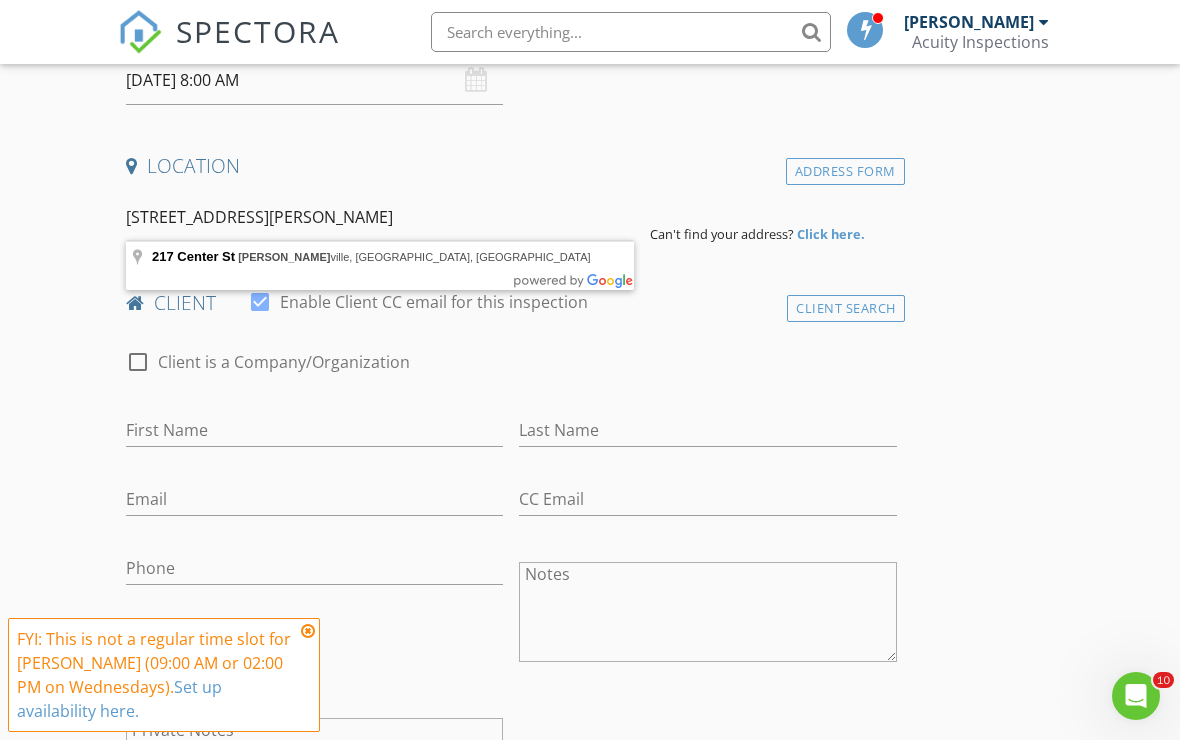 click on "[STREET_ADDRESS][PERSON_NAME]" at bounding box center (380, 217) 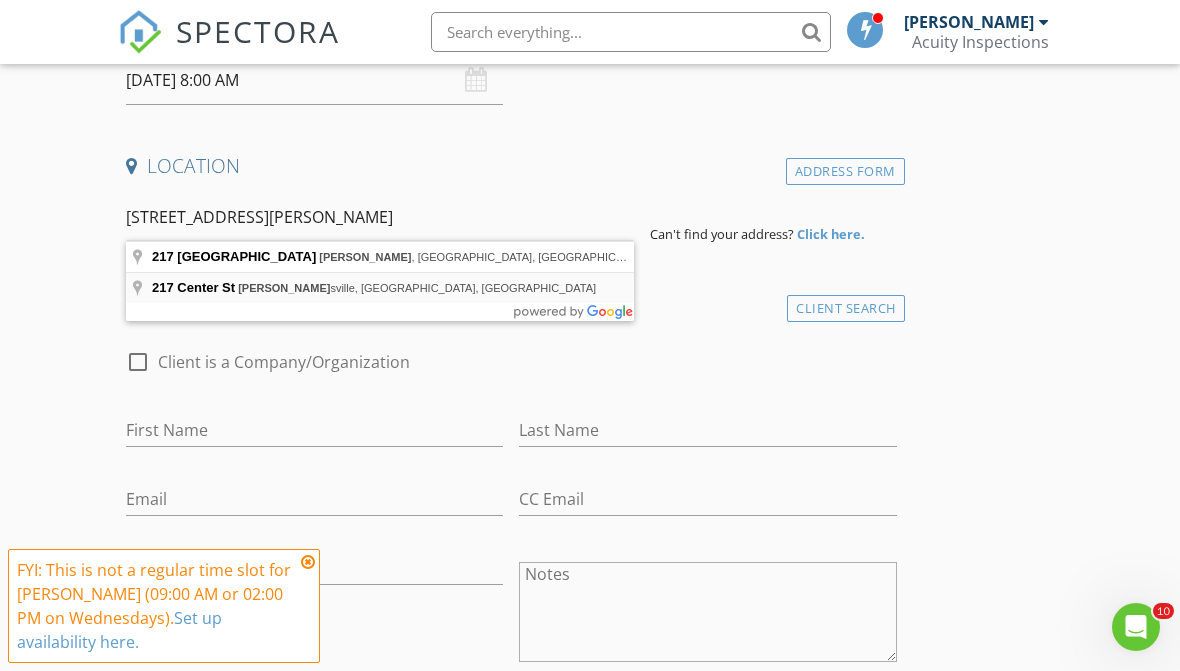 type on "[STREET_ADDRESS]" 